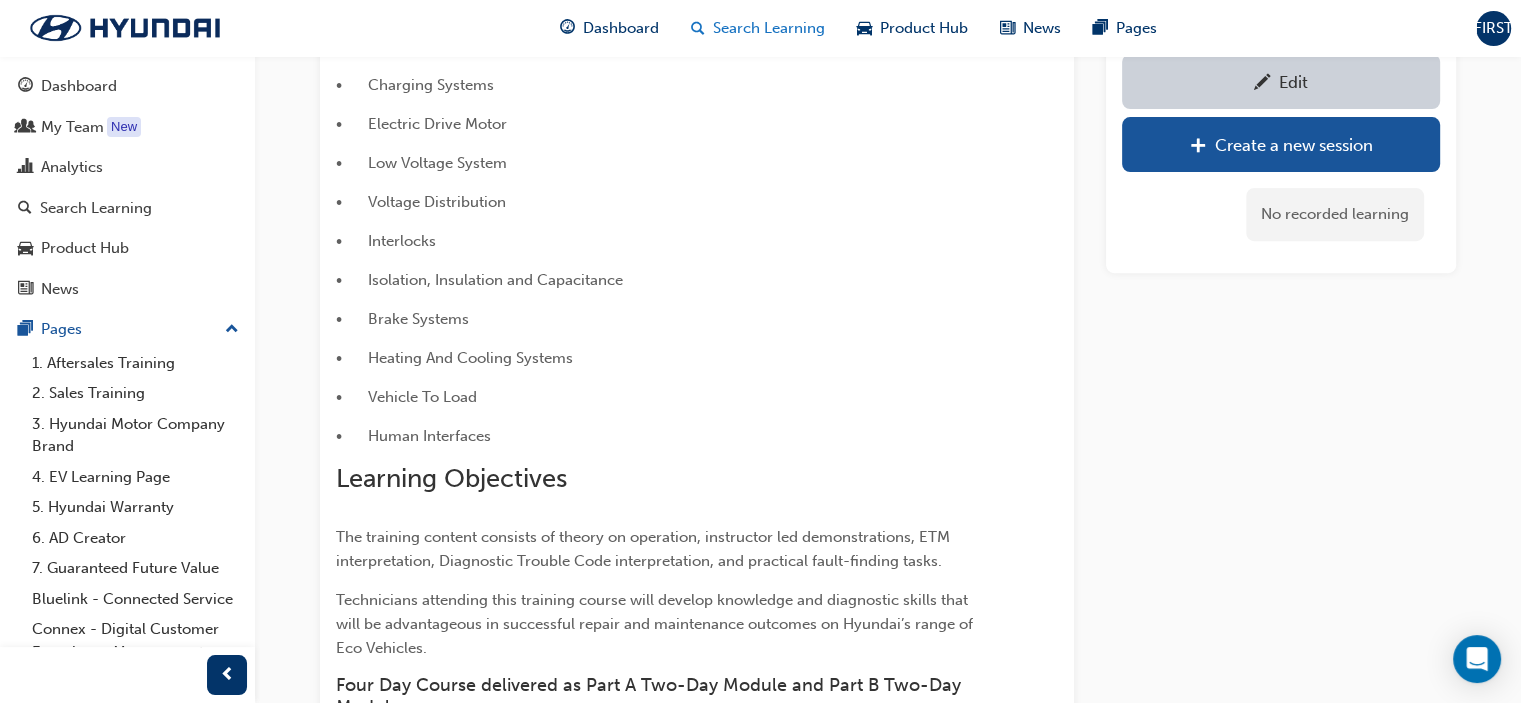 click on "Search Learning" at bounding box center [769, 28] 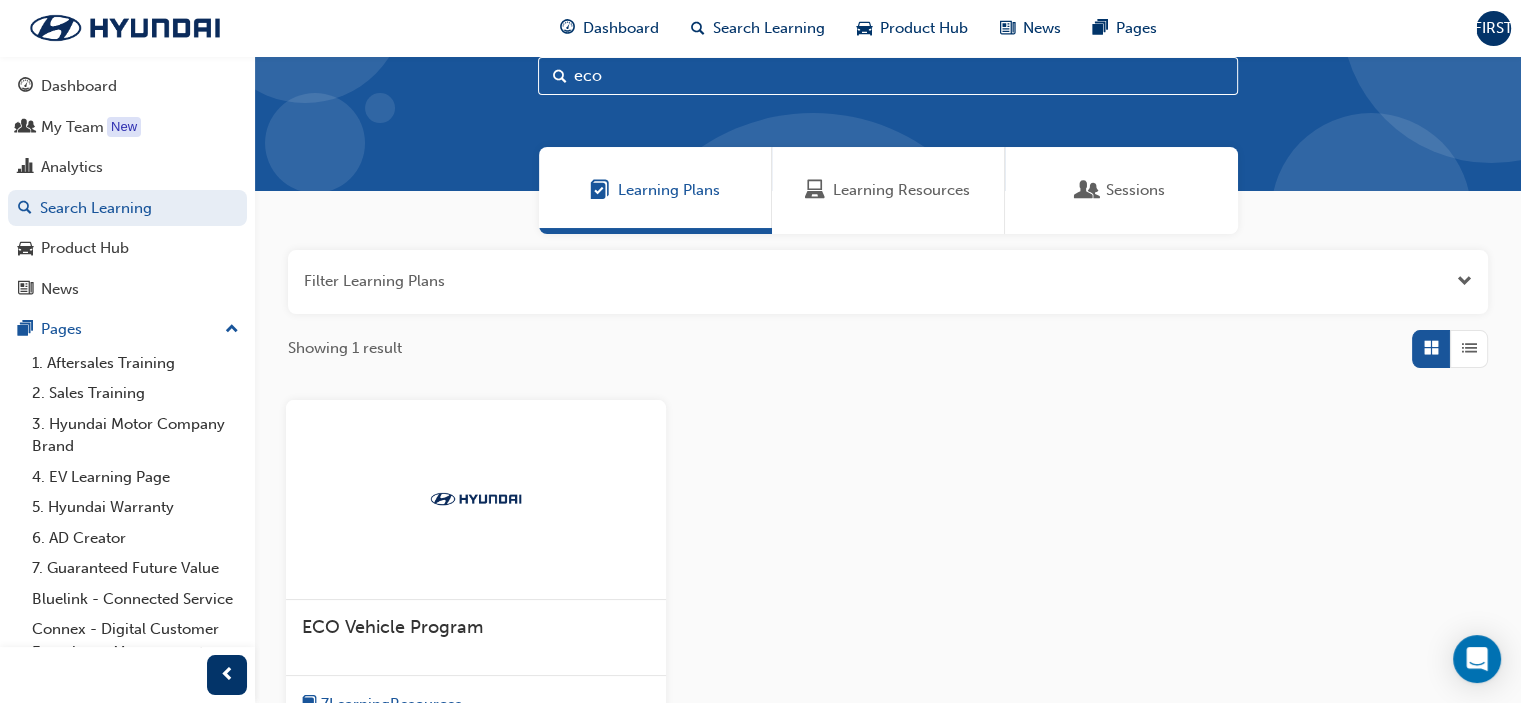 scroll, scrollTop: 0, scrollLeft: 0, axis: both 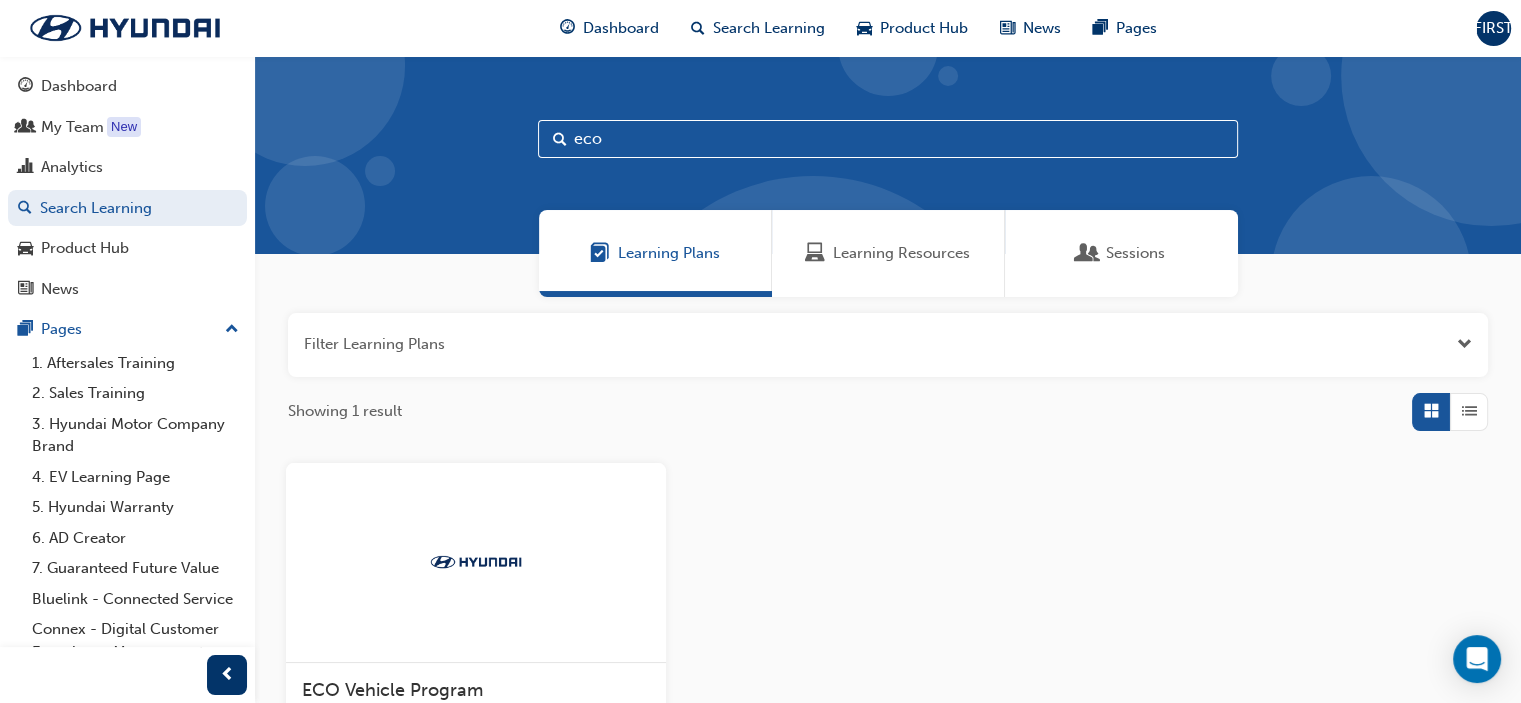 click on "eco" at bounding box center [888, 139] 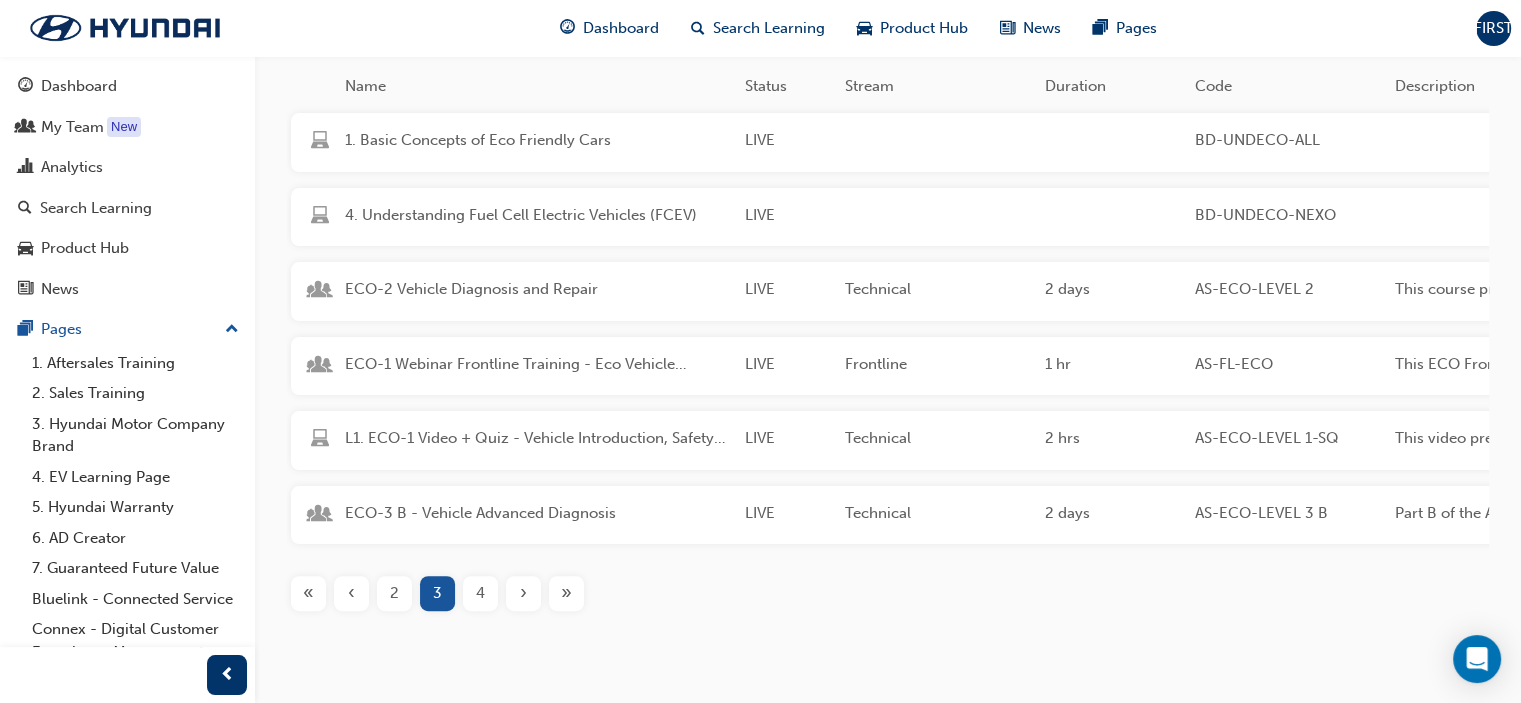 scroll, scrollTop: 400, scrollLeft: 0, axis: vertical 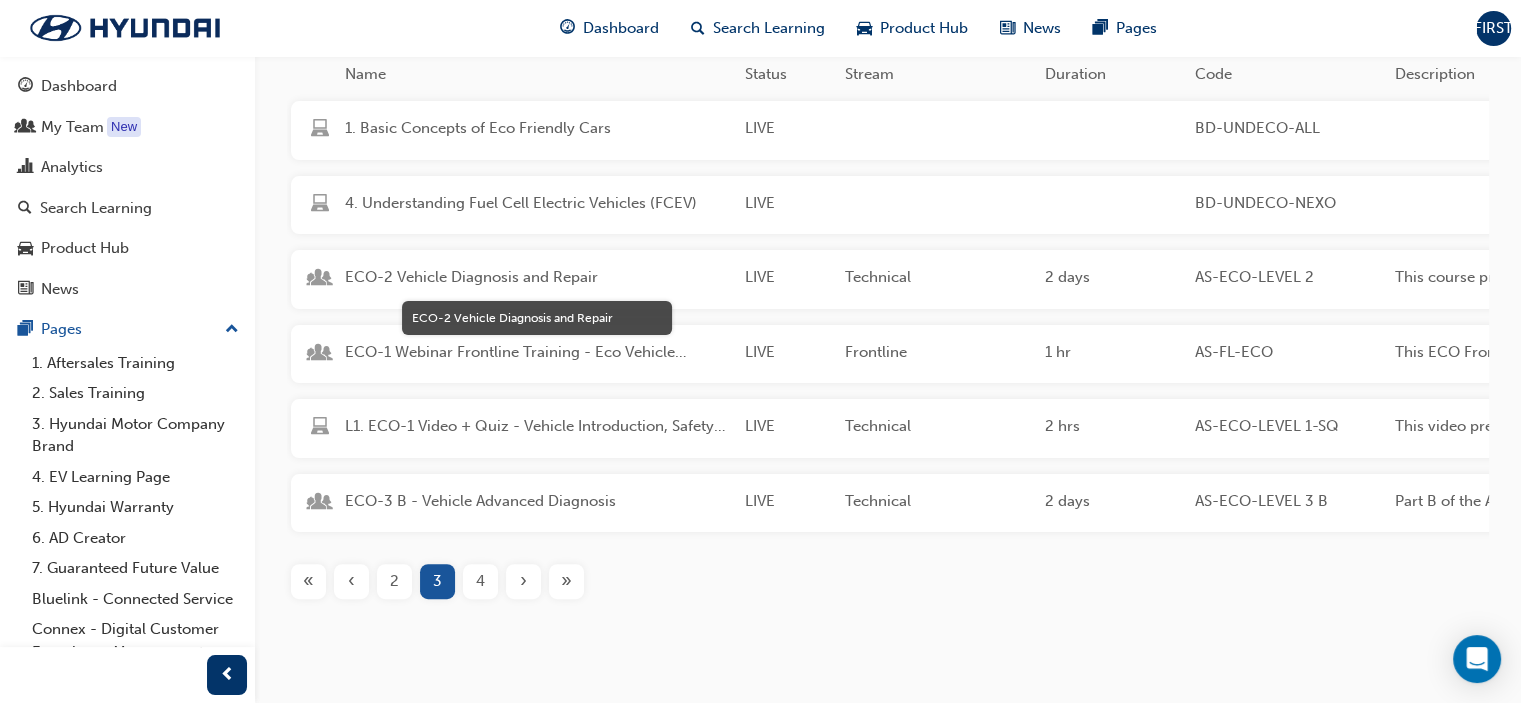 click on "ECO-2 Vehicle Diagnosis and Repair" at bounding box center (537, 277) 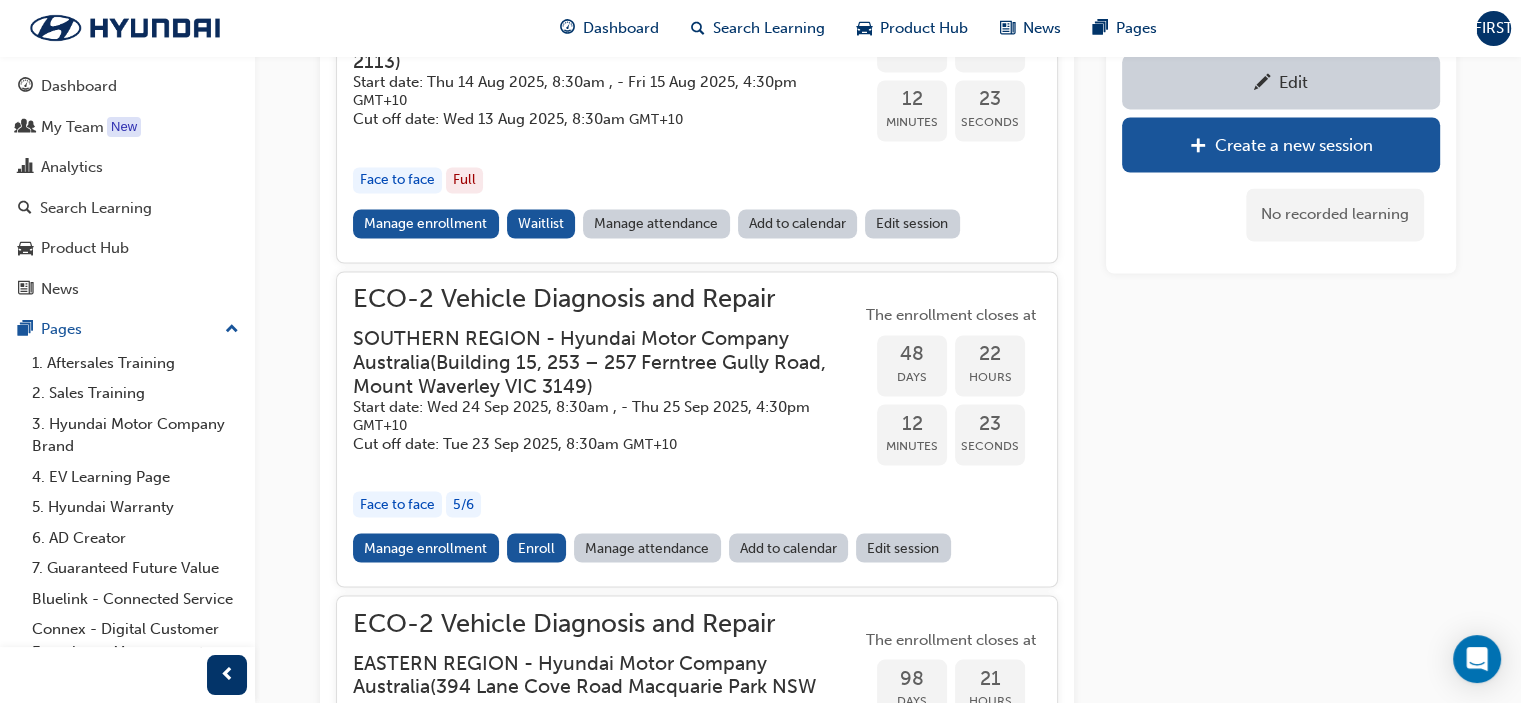 scroll, scrollTop: 3400, scrollLeft: 0, axis: vertical 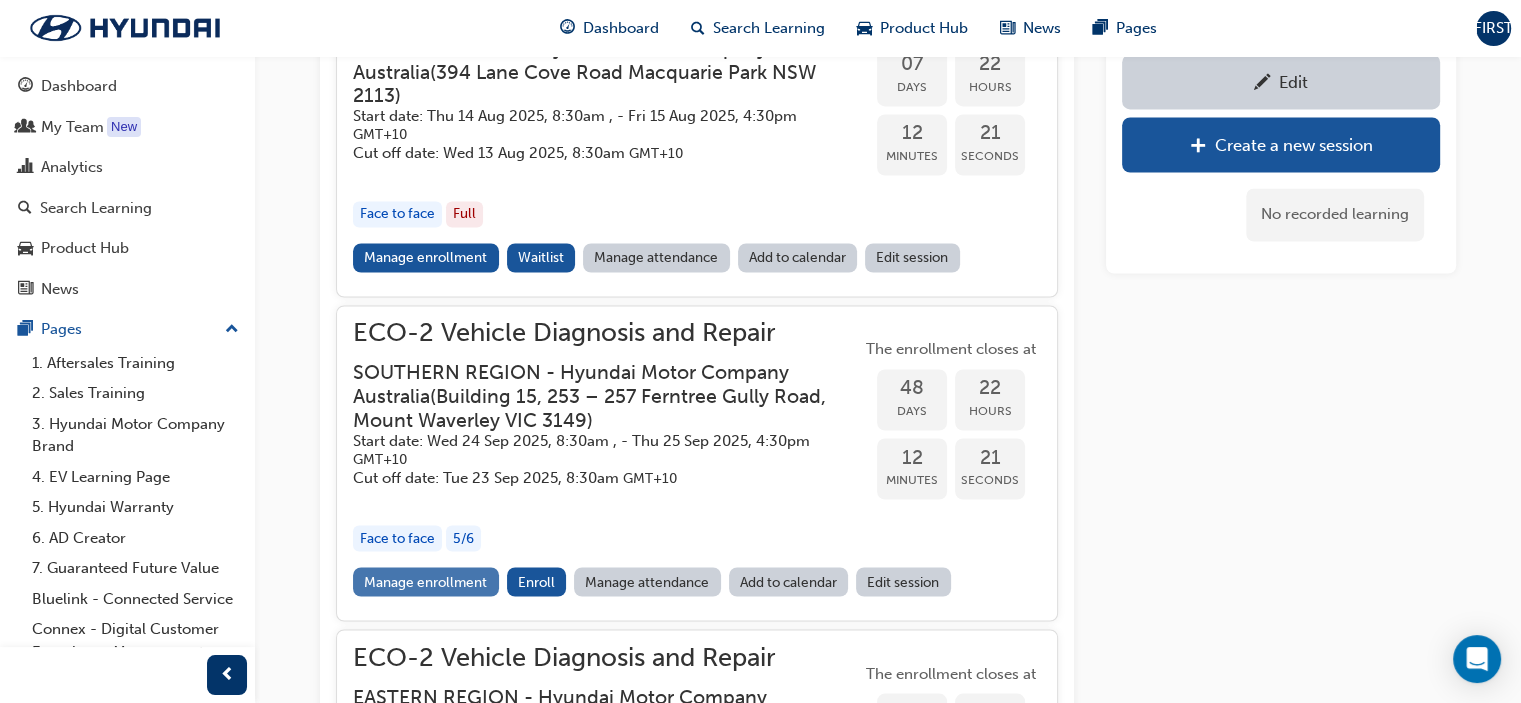 click on "Manage enrollment" at bounding box center [426, 581] 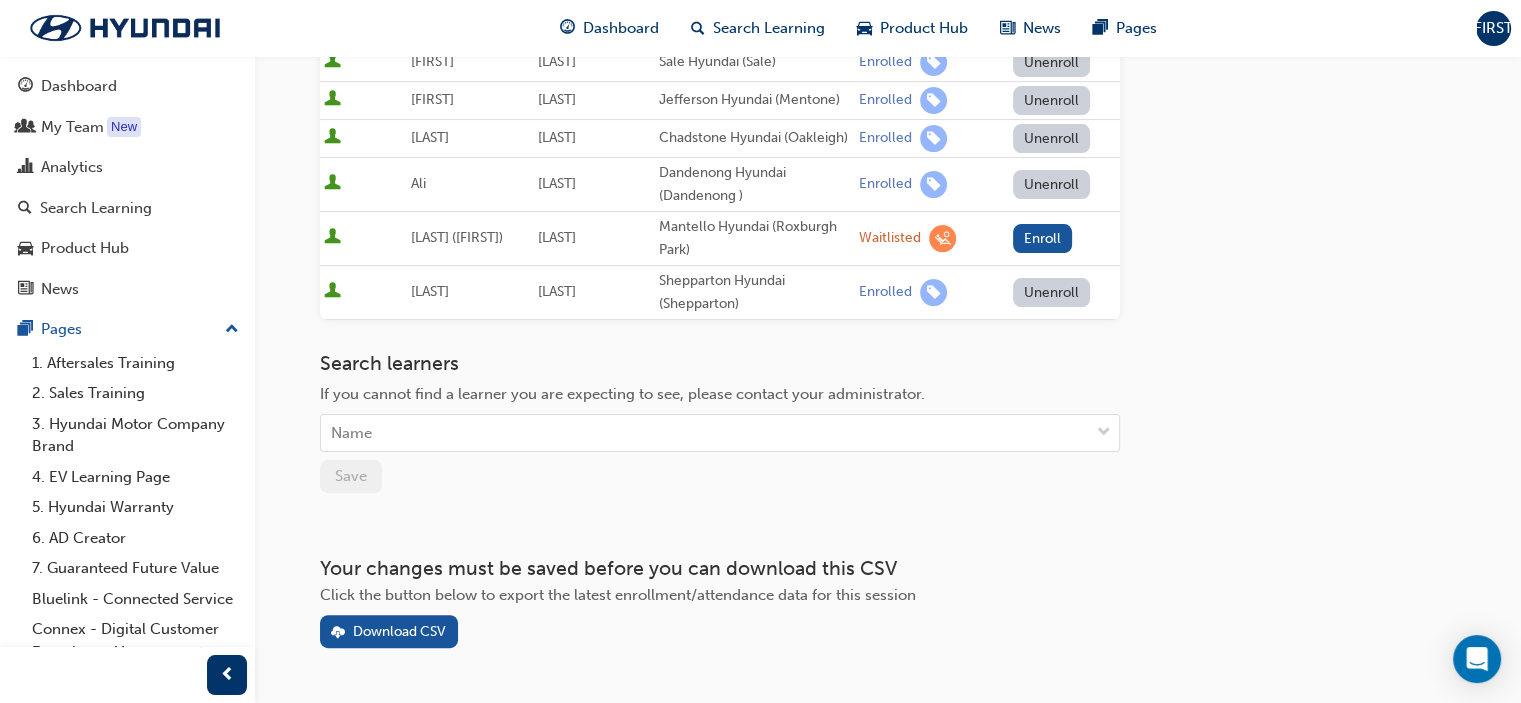 scroll, scrollTop: 500, scrollLeft: 0, axis: vertical 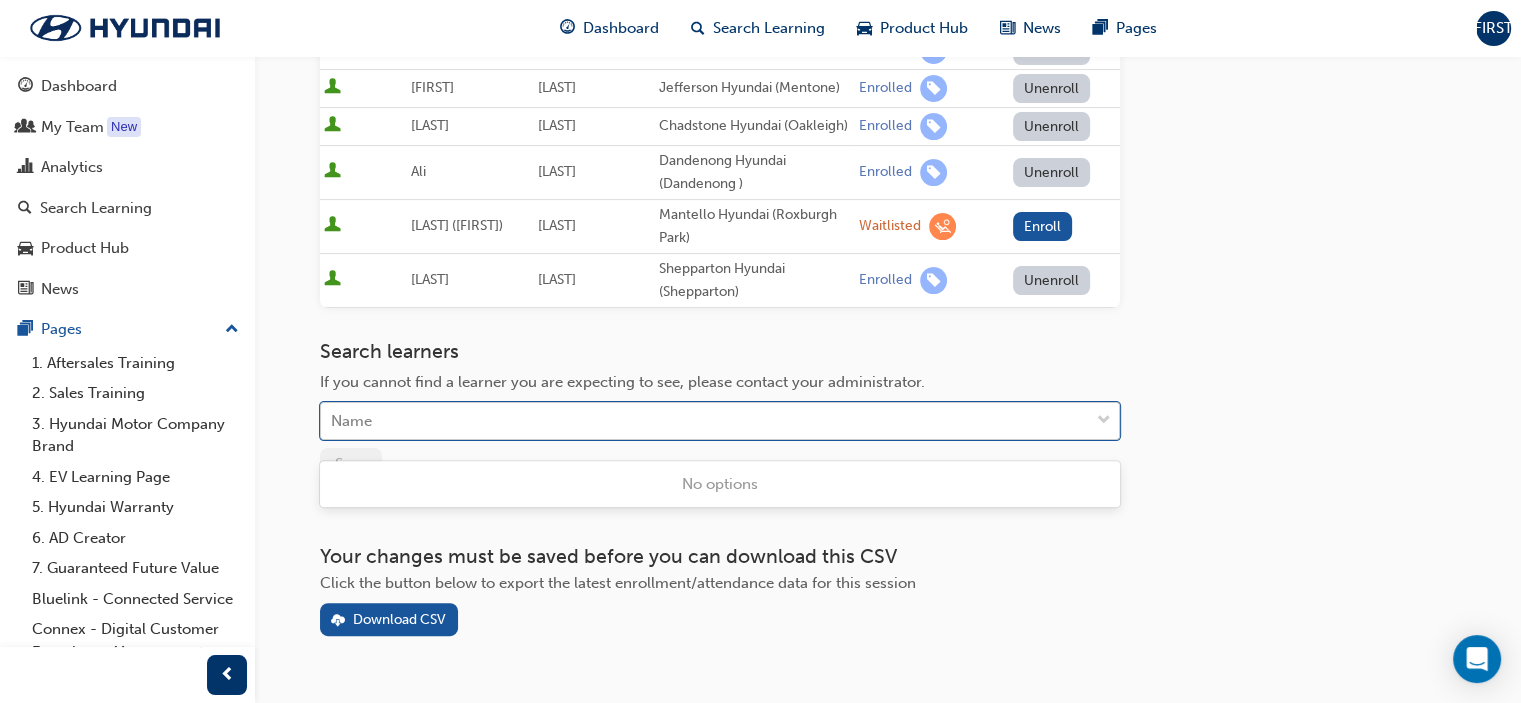 click on "Name" at bounding box center [705, 421] 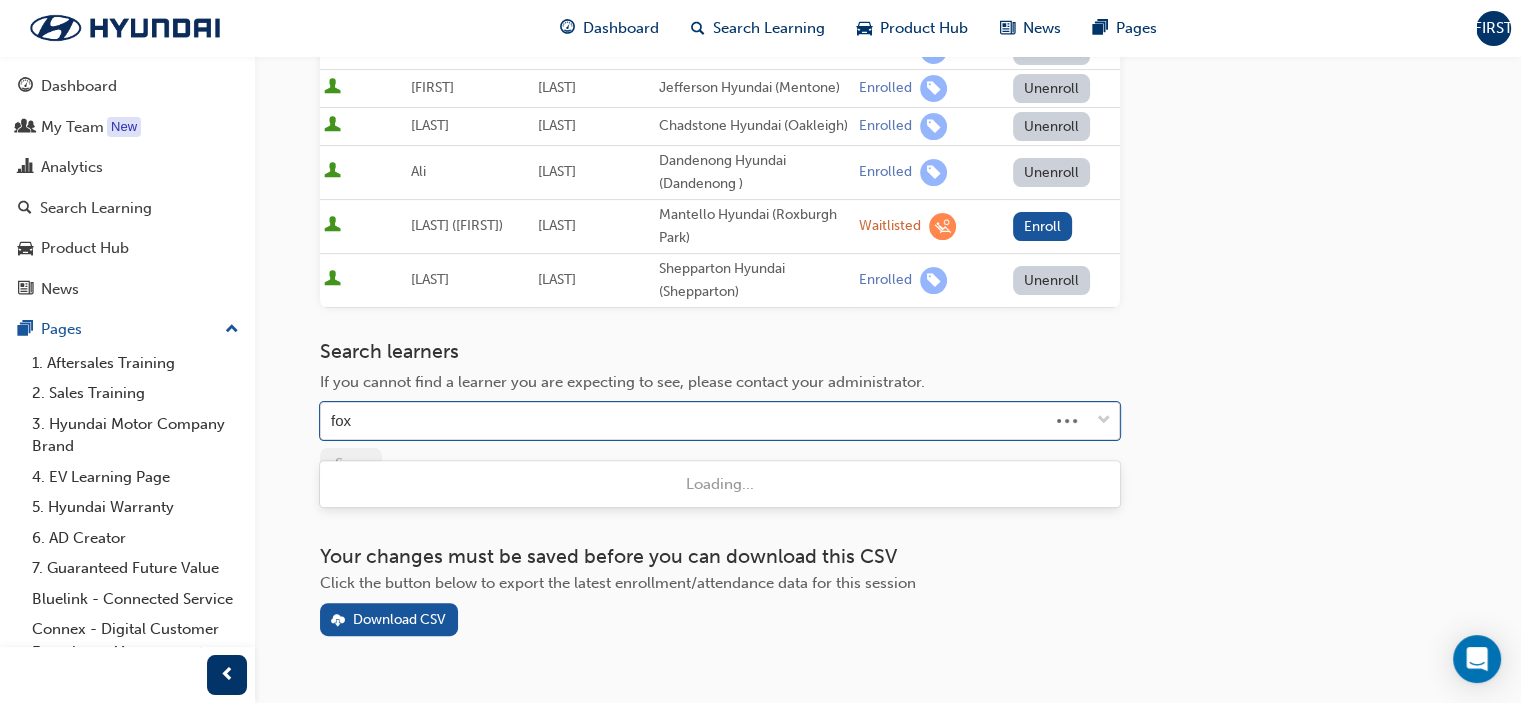 type on "fox" 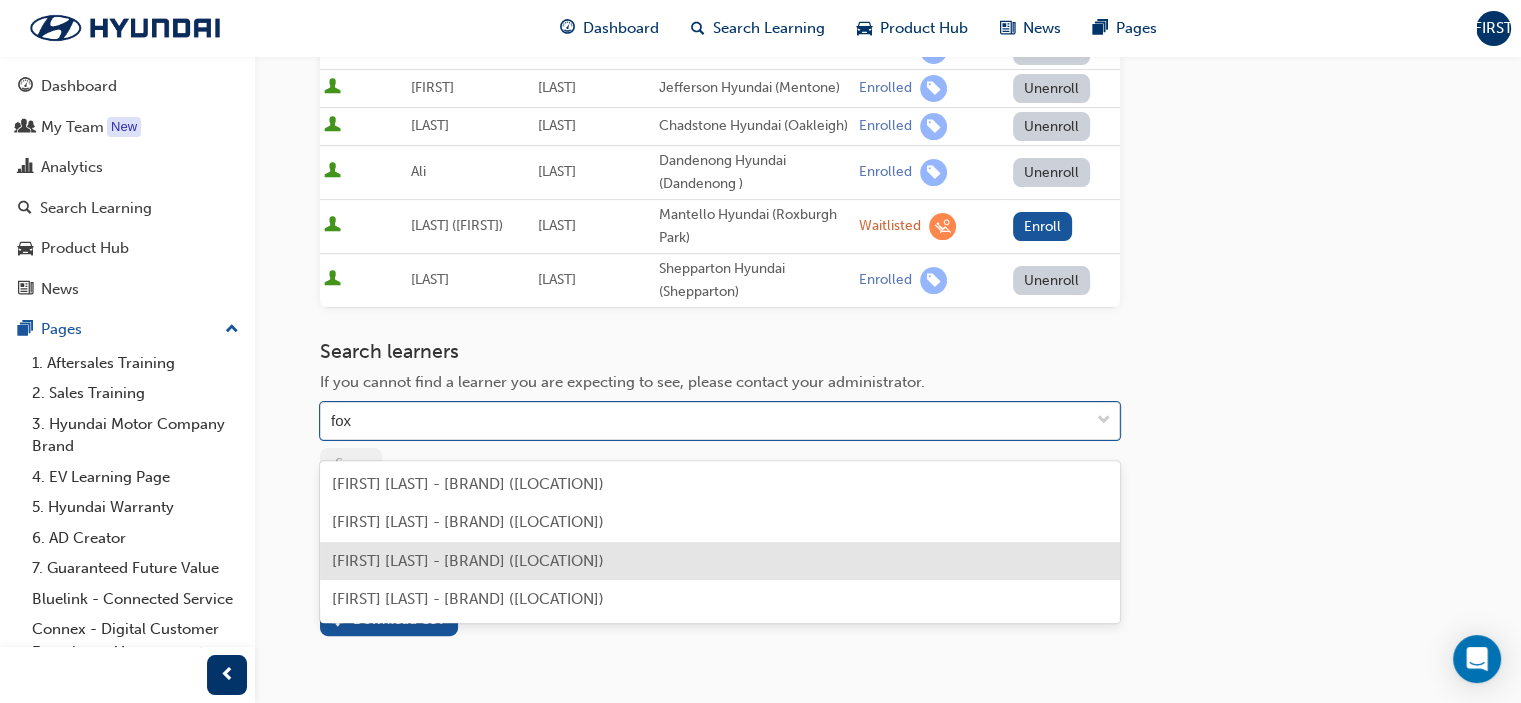 click on "[FIRST] [LAST] - [BRAND] ([LOCATION])" at bounding box center [468, 561] 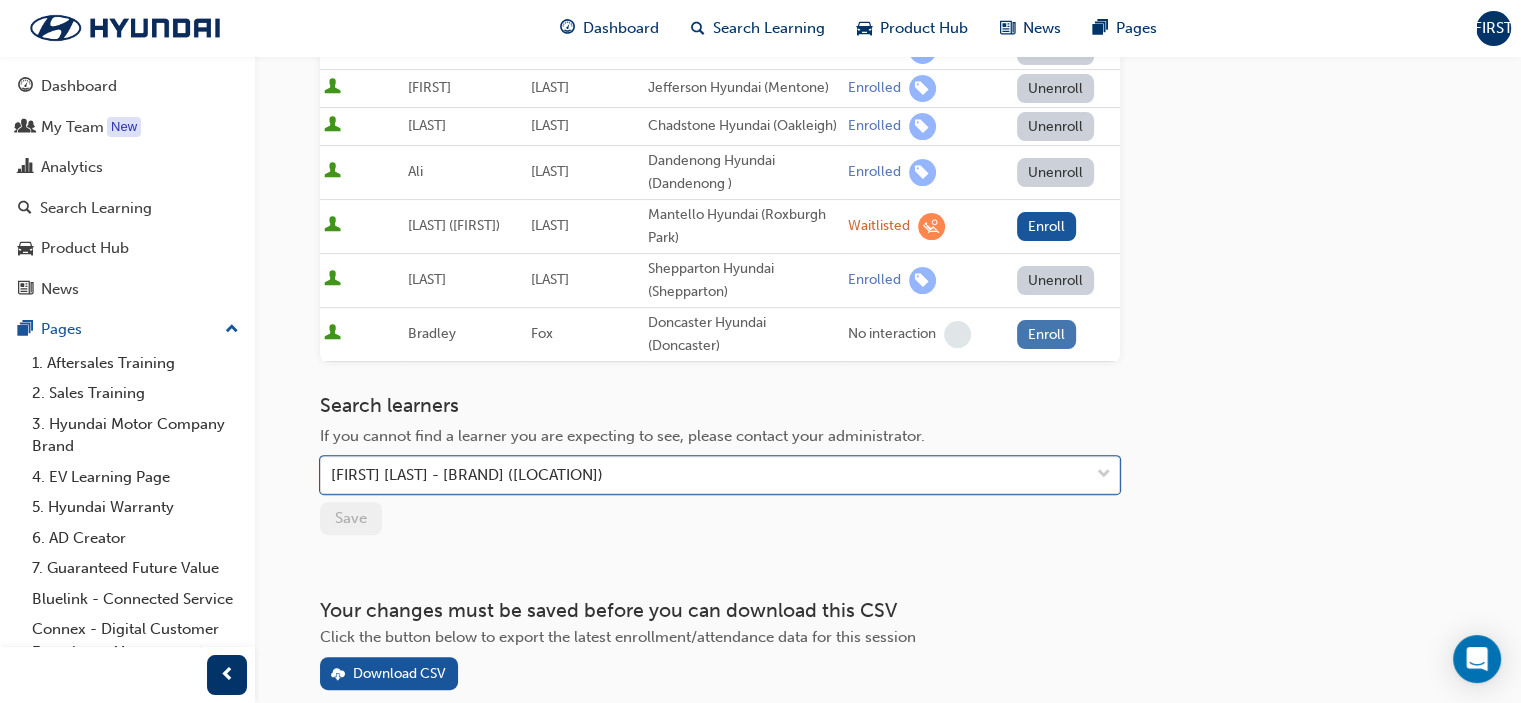 click on "Enroll" at bounding box center [1047, 334] 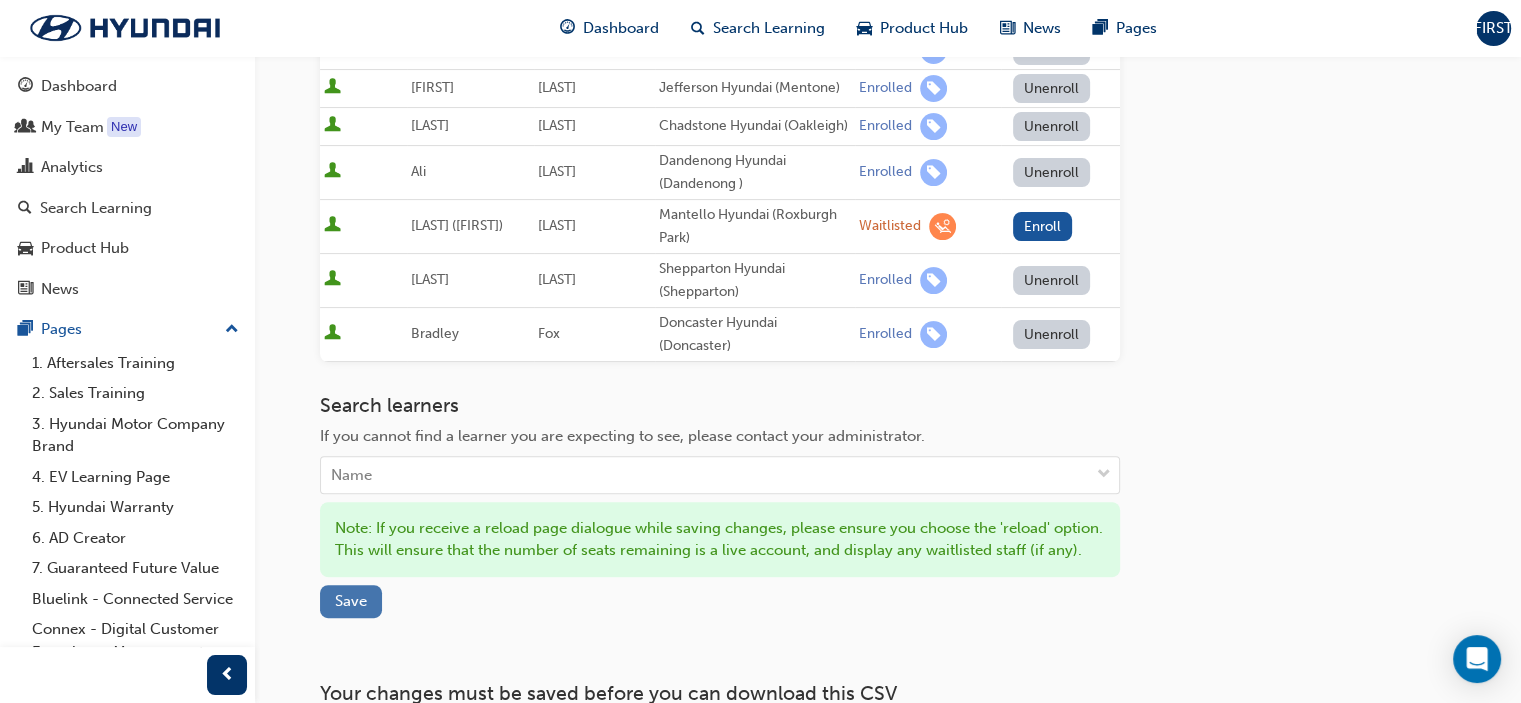click on "Save" at bounding box center [351, 601] 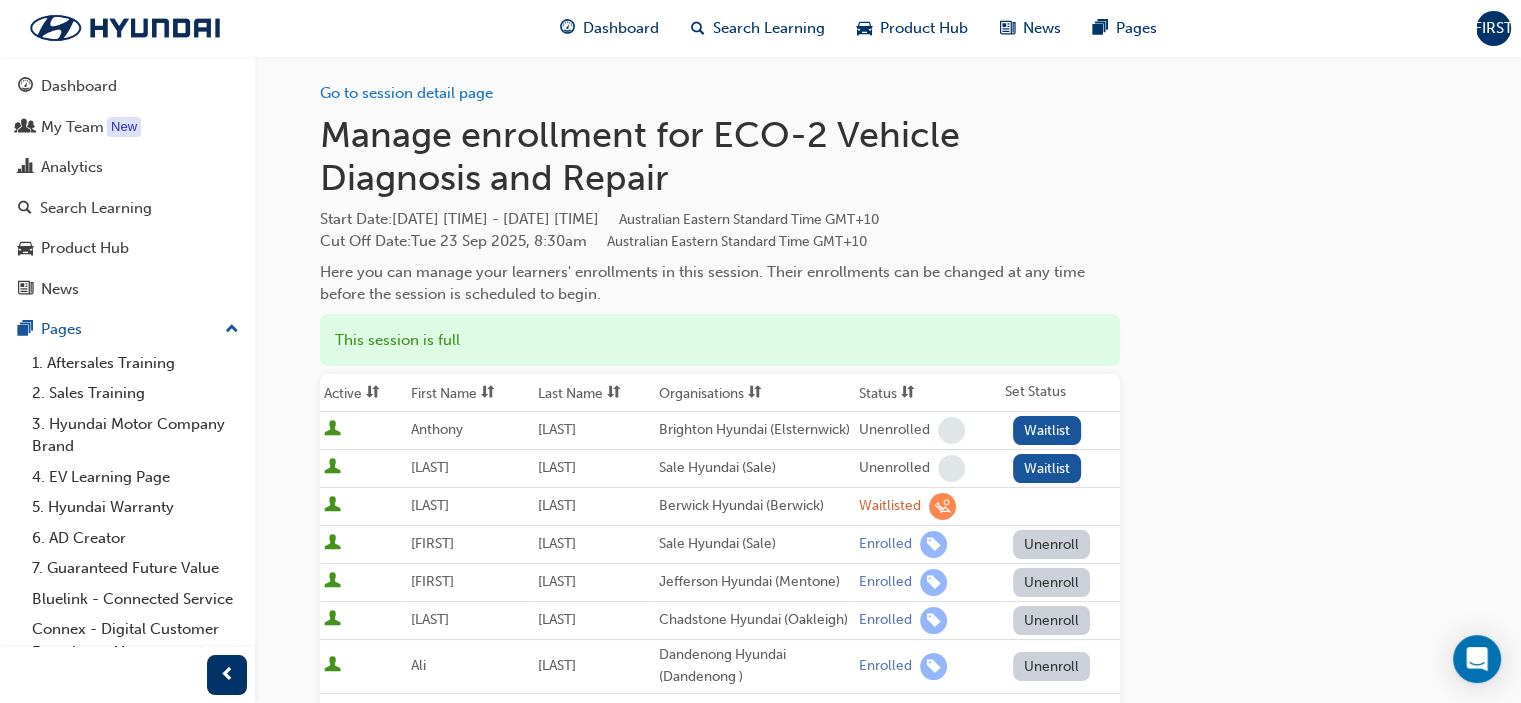 scroll, scrollTop: 0, scrollLeft: 0, axis: both 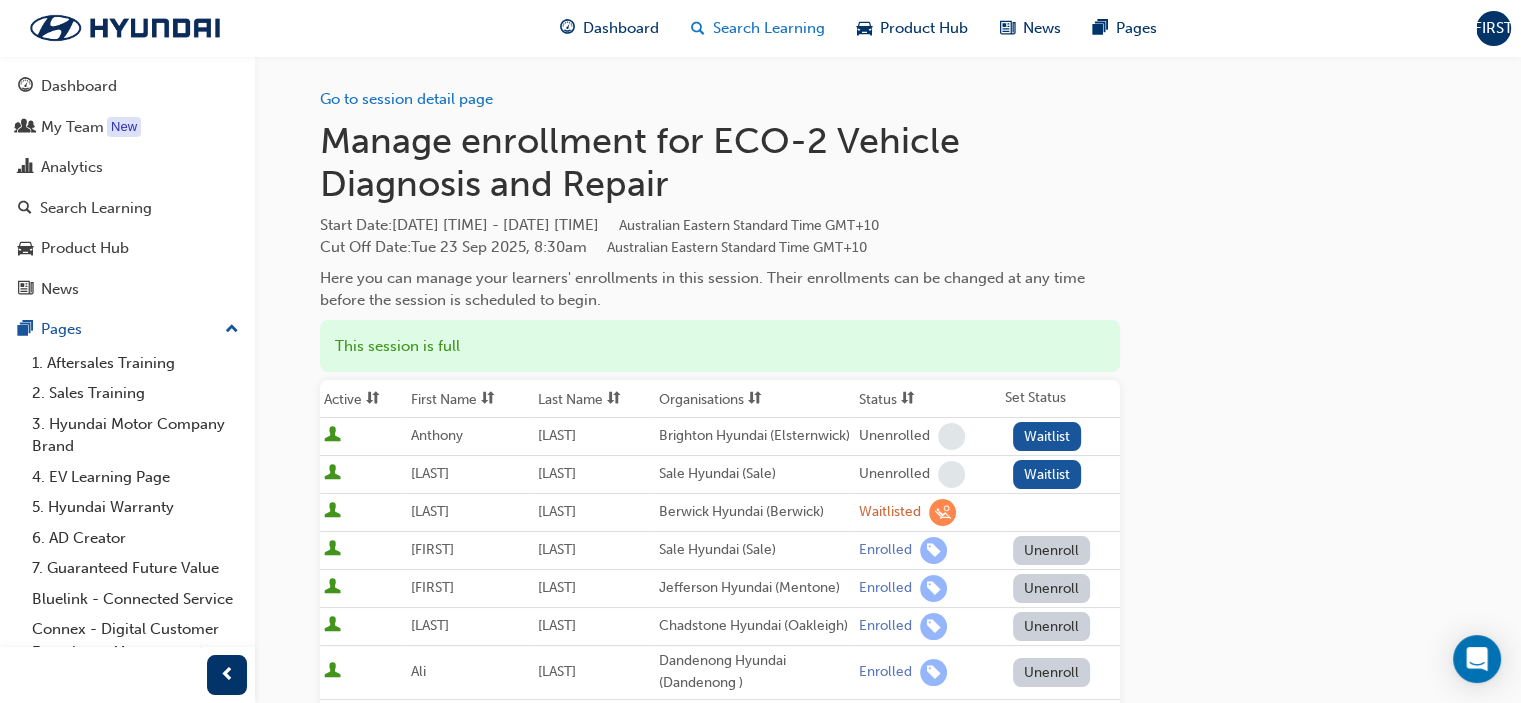 click on "Search Learning" at bounding box center [769, 28] 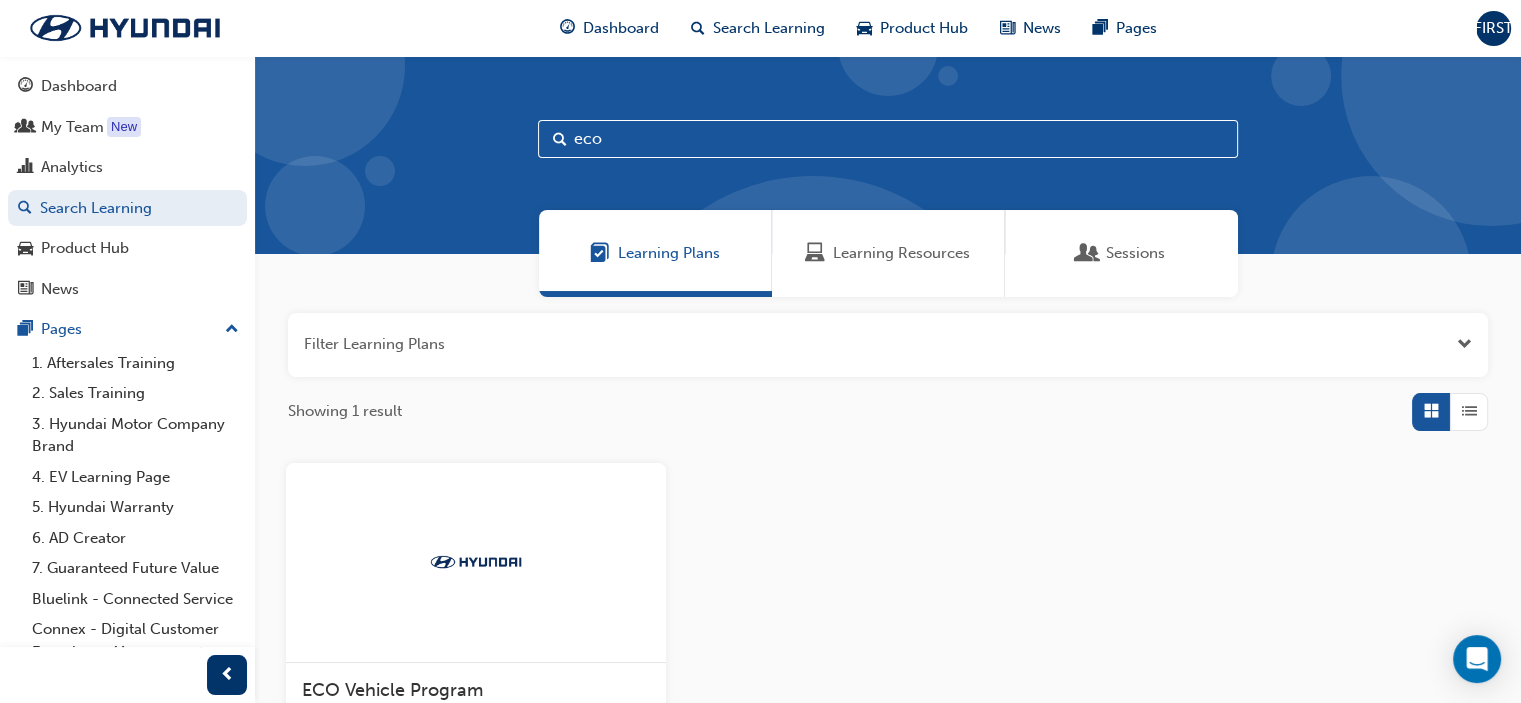 click on "Learning Resources" at bounding box center (901, 253) 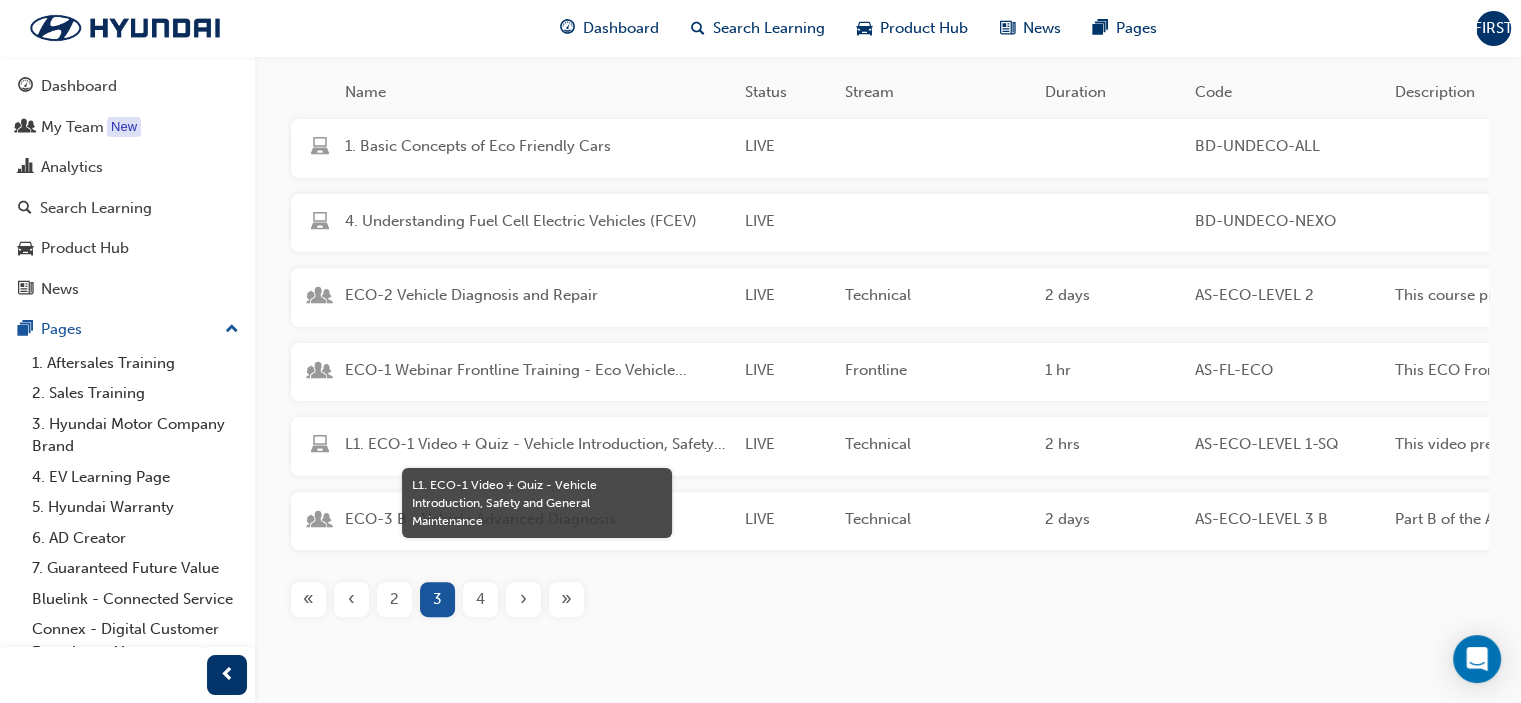 scroll, scrollTop: 472, scrollLeft: 0, axis: vertical 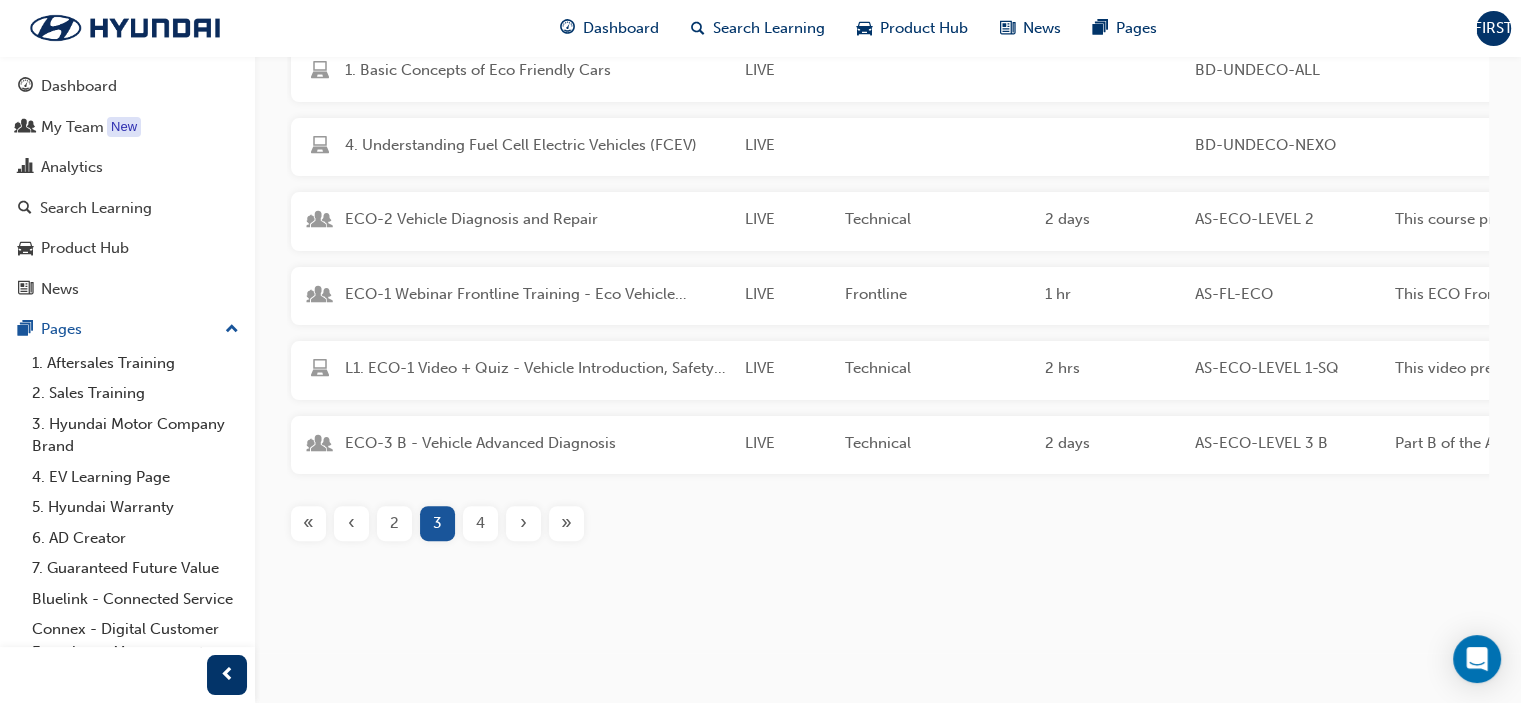 click on "2" at bounding box center [394, 523] 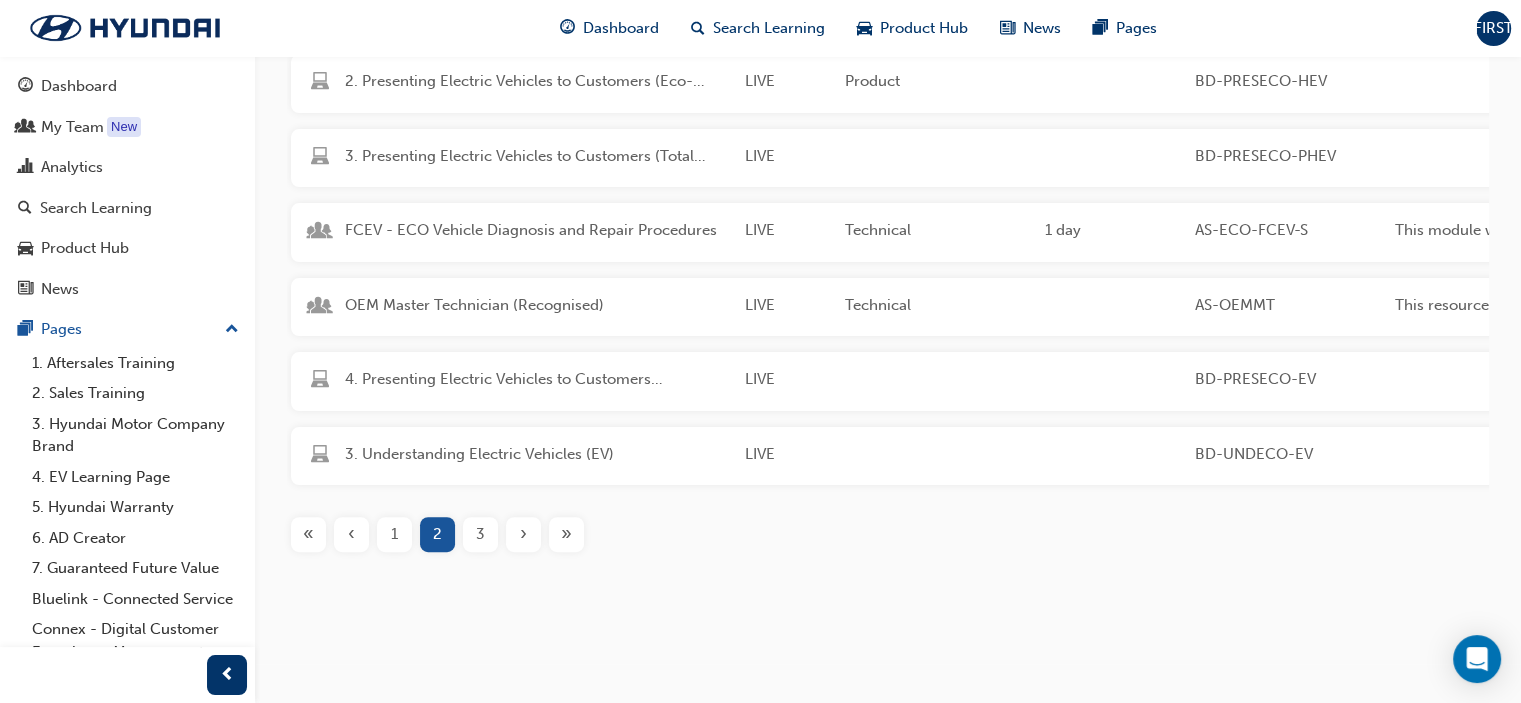 scroll, scrollTop: 472, scrollLeft: 0, axis: vertical 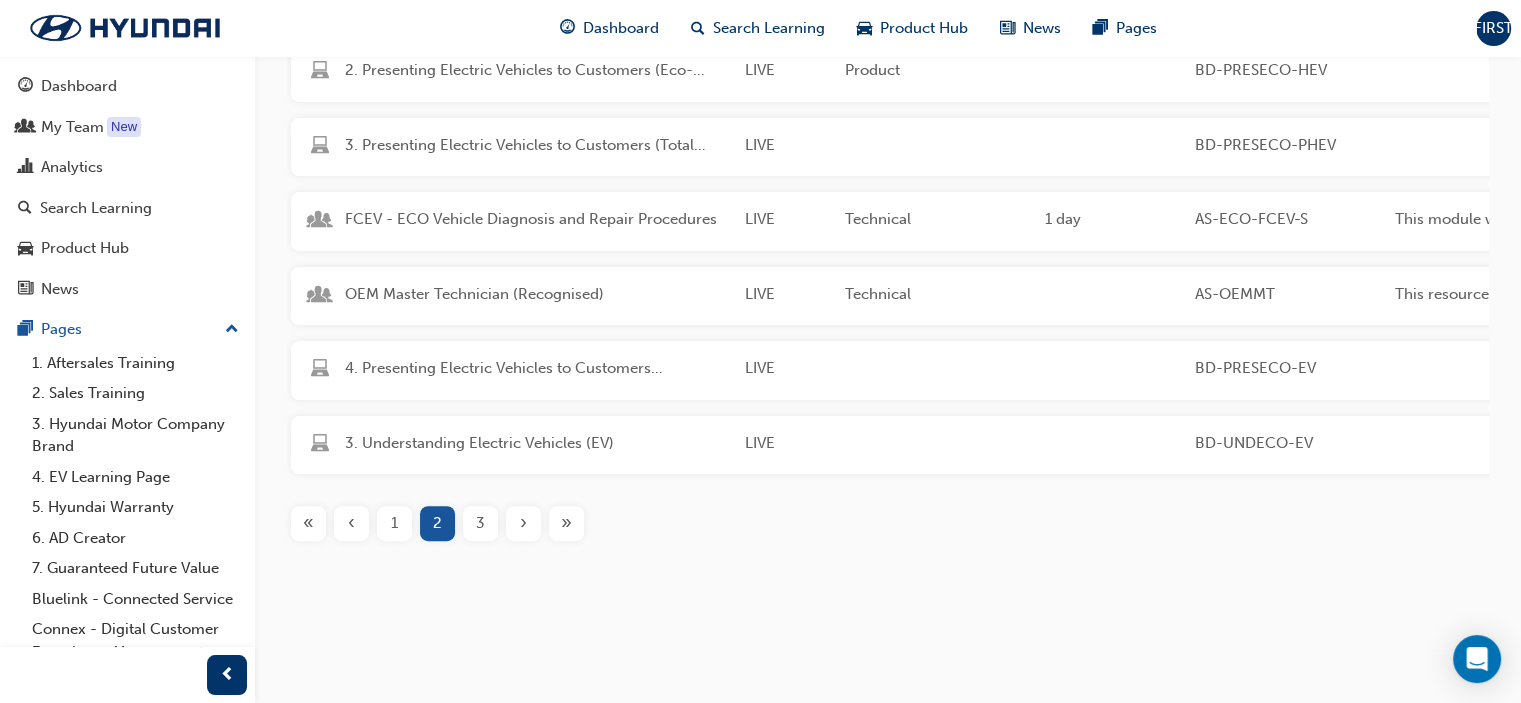 click on "1" at bounding box center [394, 523] 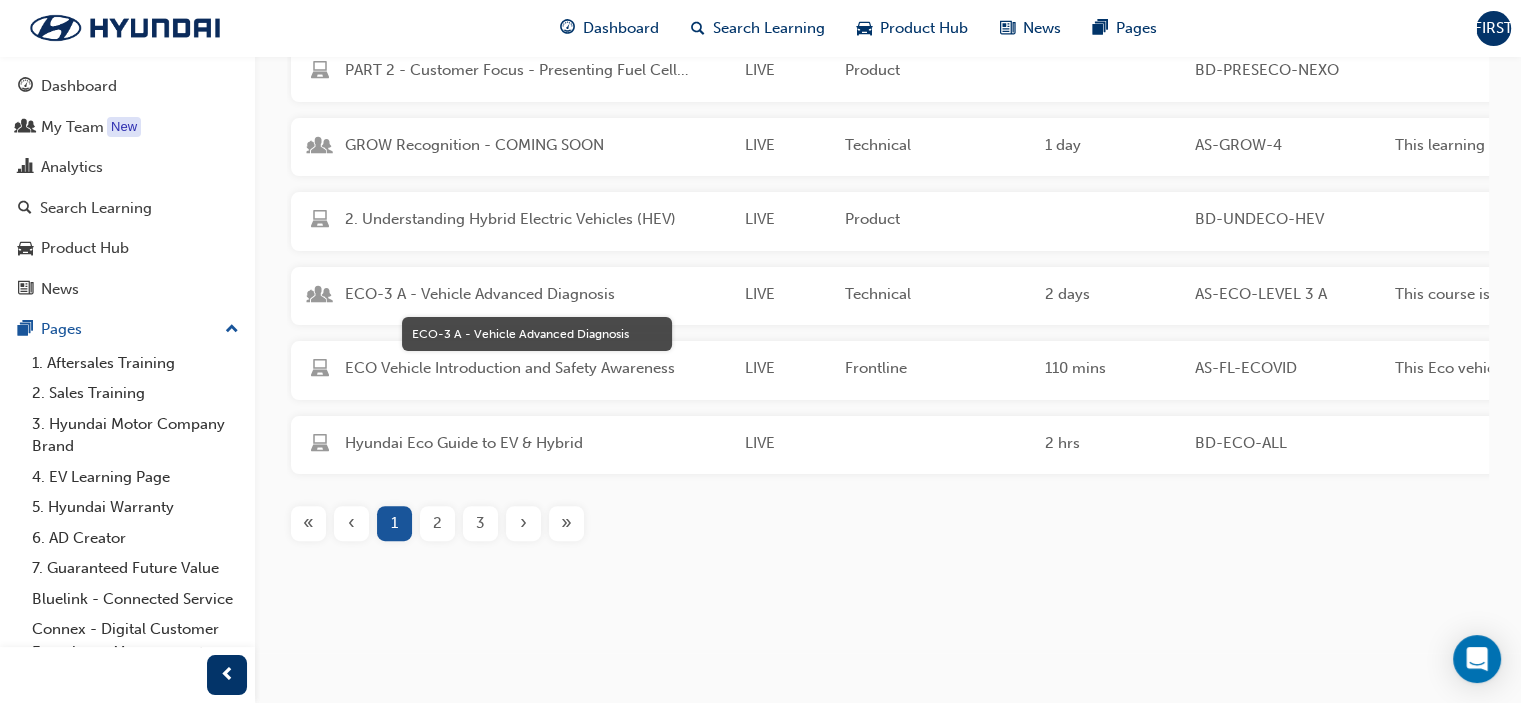 click on "ECO-3 A - Vehicle Advanced Diagnosis" at bounding box center [537, 294] 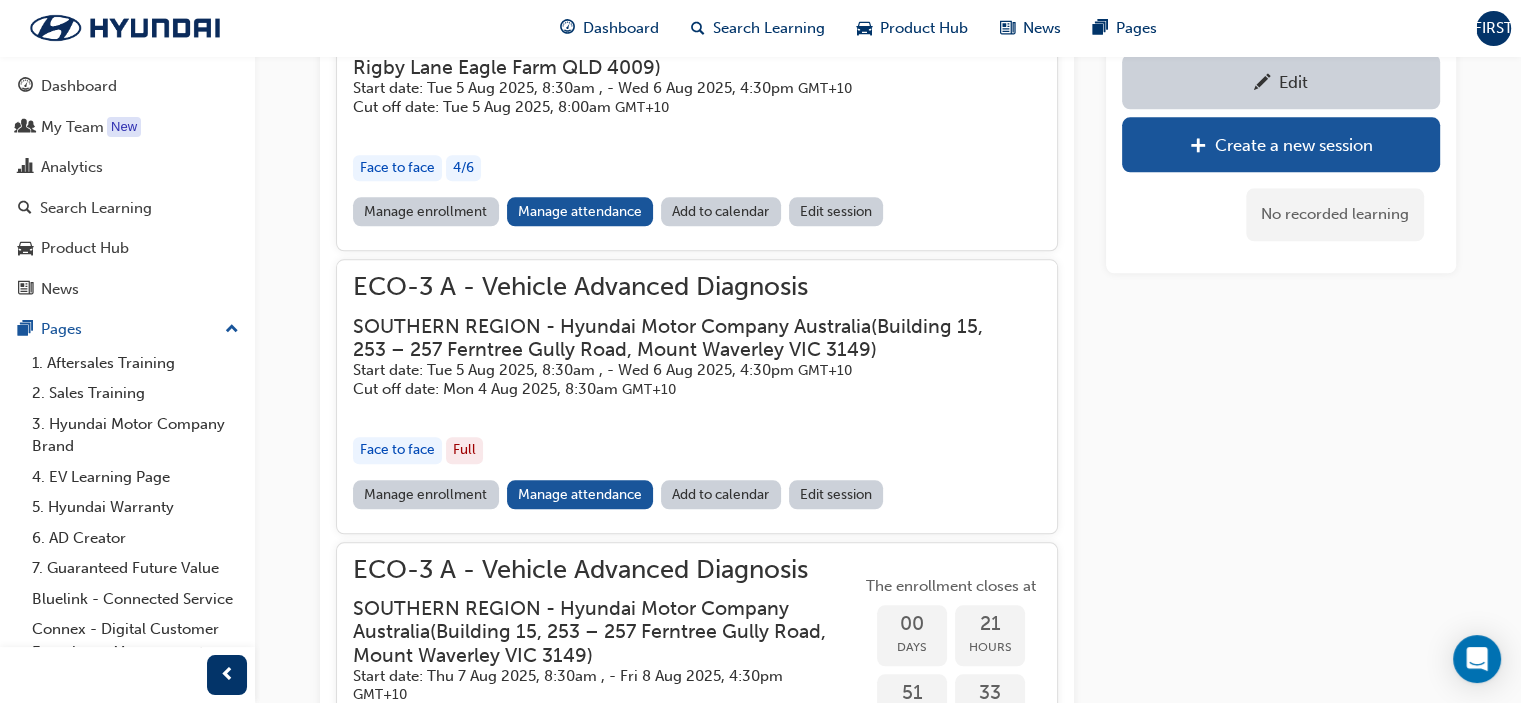 scroll, scrollTop: 2145, scrollLeft: 0, axis: vertical 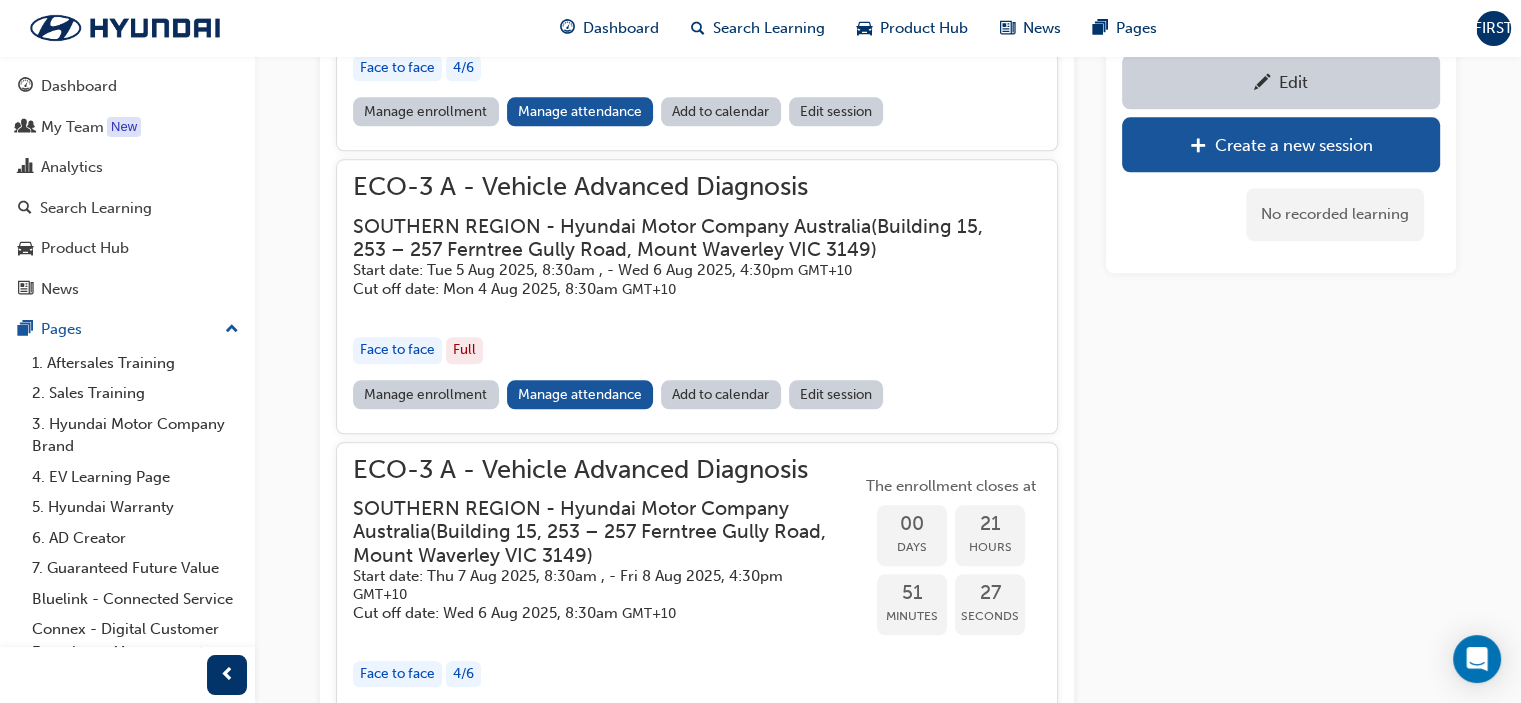 click on "Manage enrollment" at bounding box center (426, 394) 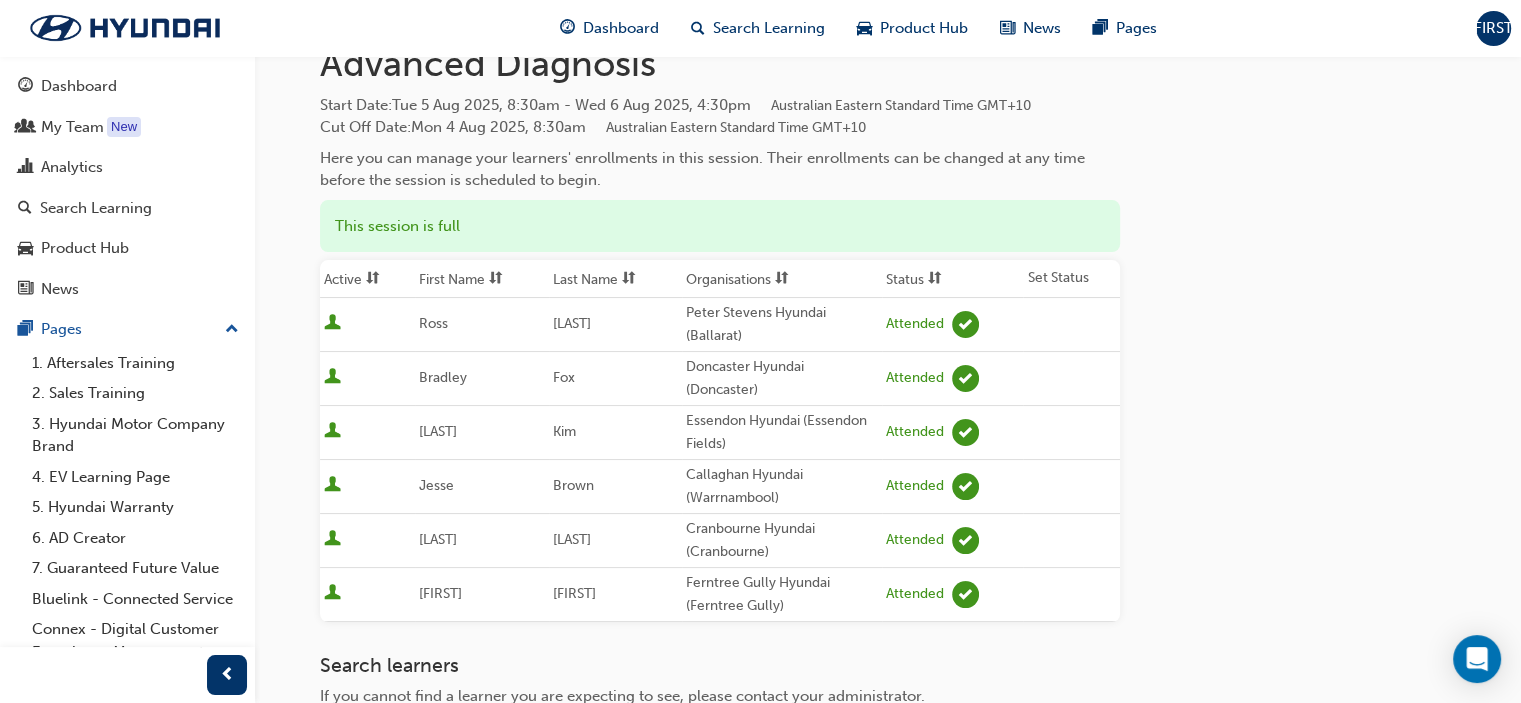 scroll, scrollTop: 0, scrollLeft: 0, axis: both 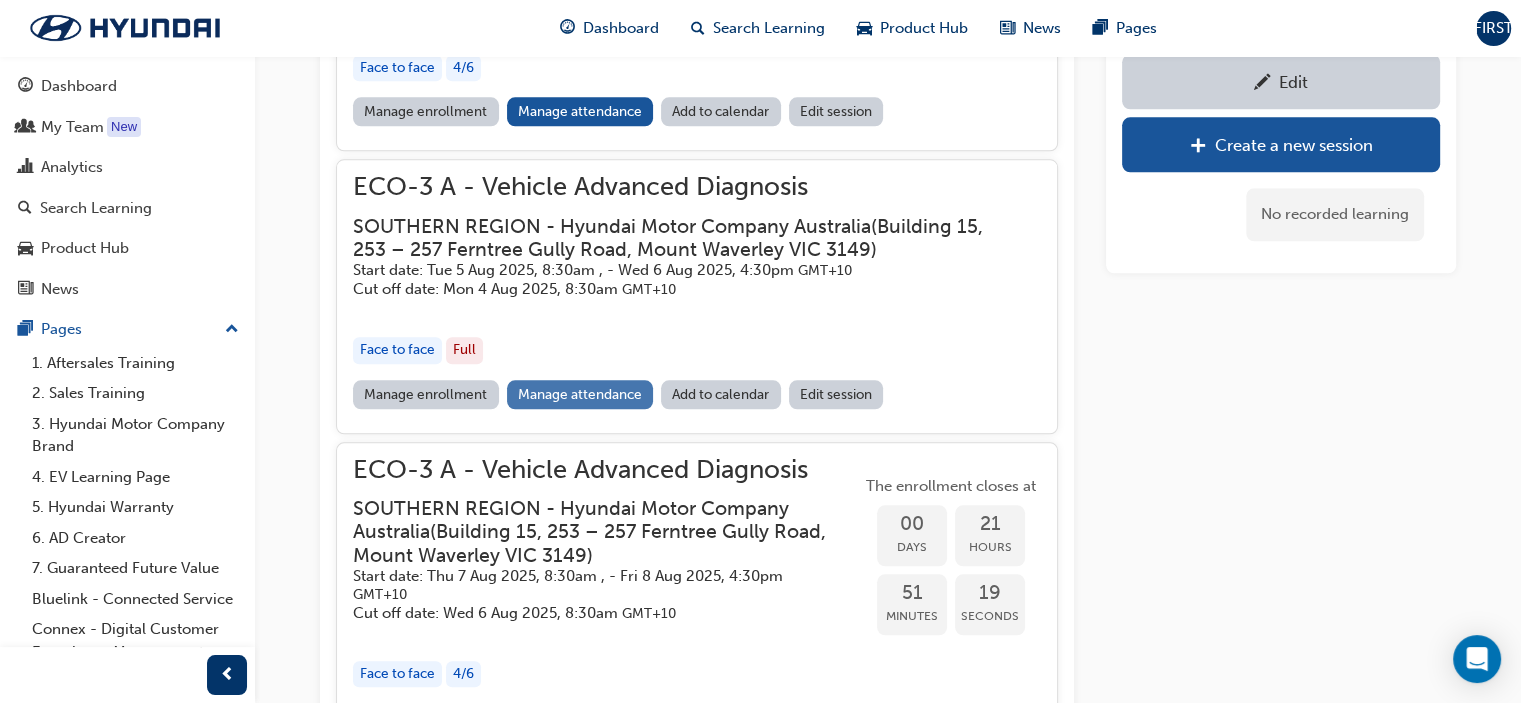 click on "Manage attendance" at bounding box center [580, 394] 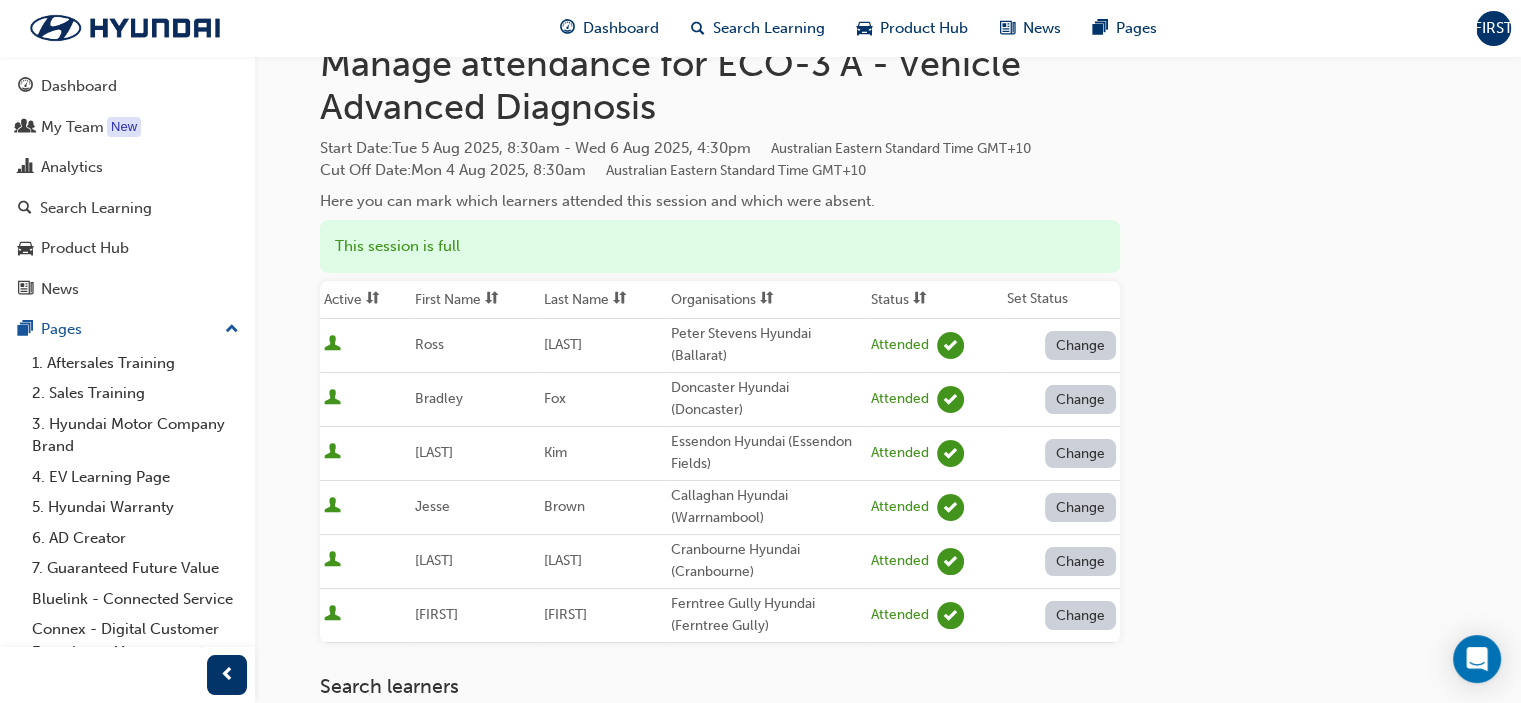 scroll, scrollTop: 100, scrollLeft: 0, axis: vertical 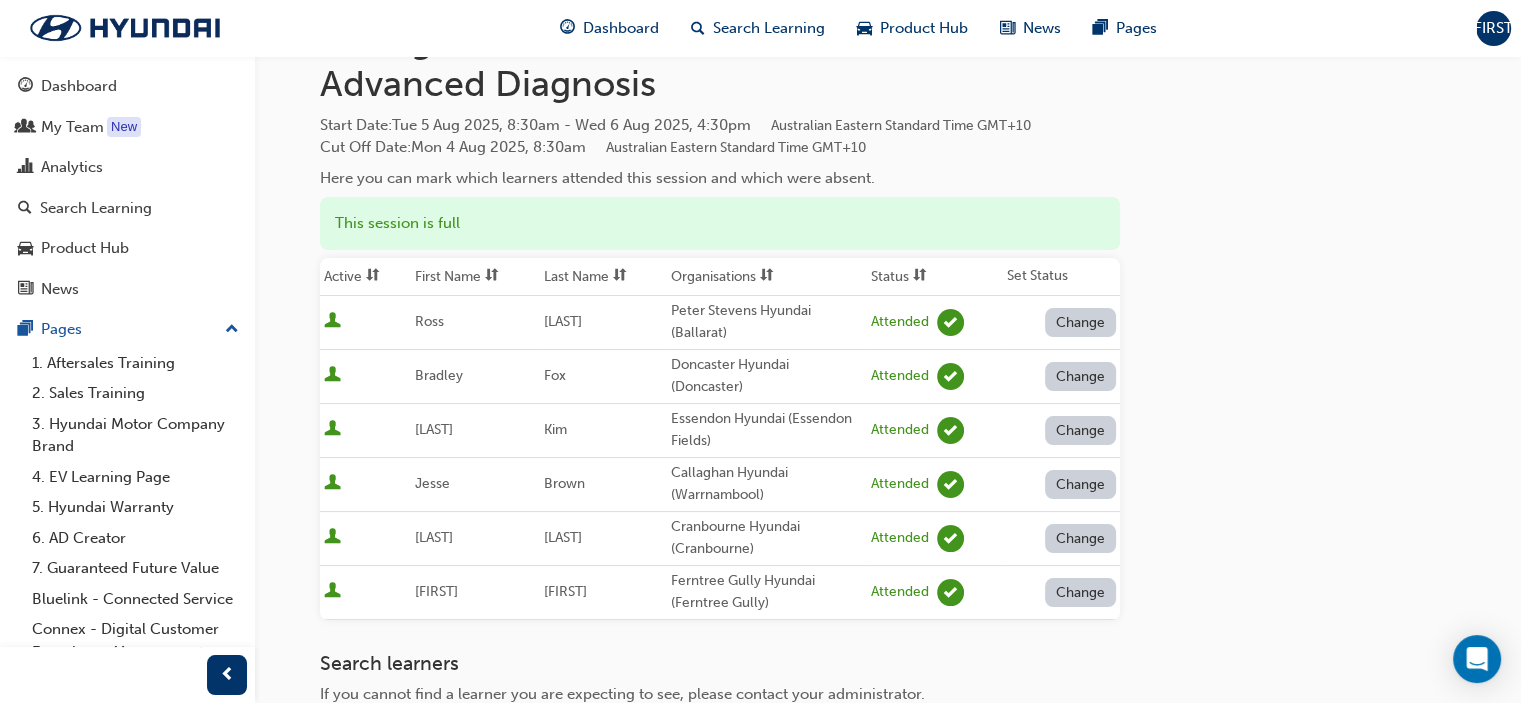 click on "Change" at bounding box center (1081, 376) 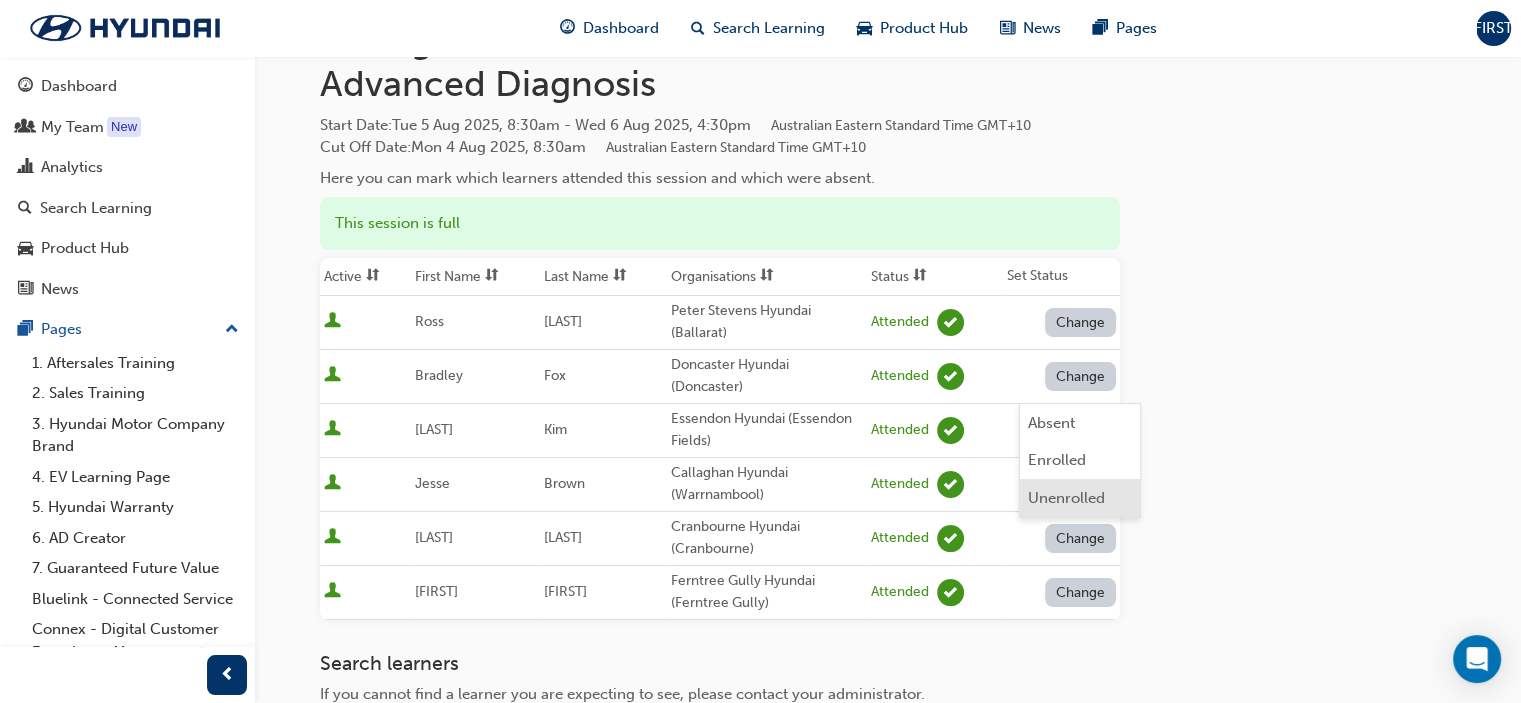 click on "Unenrolled" at bounding box center [1066, 498] 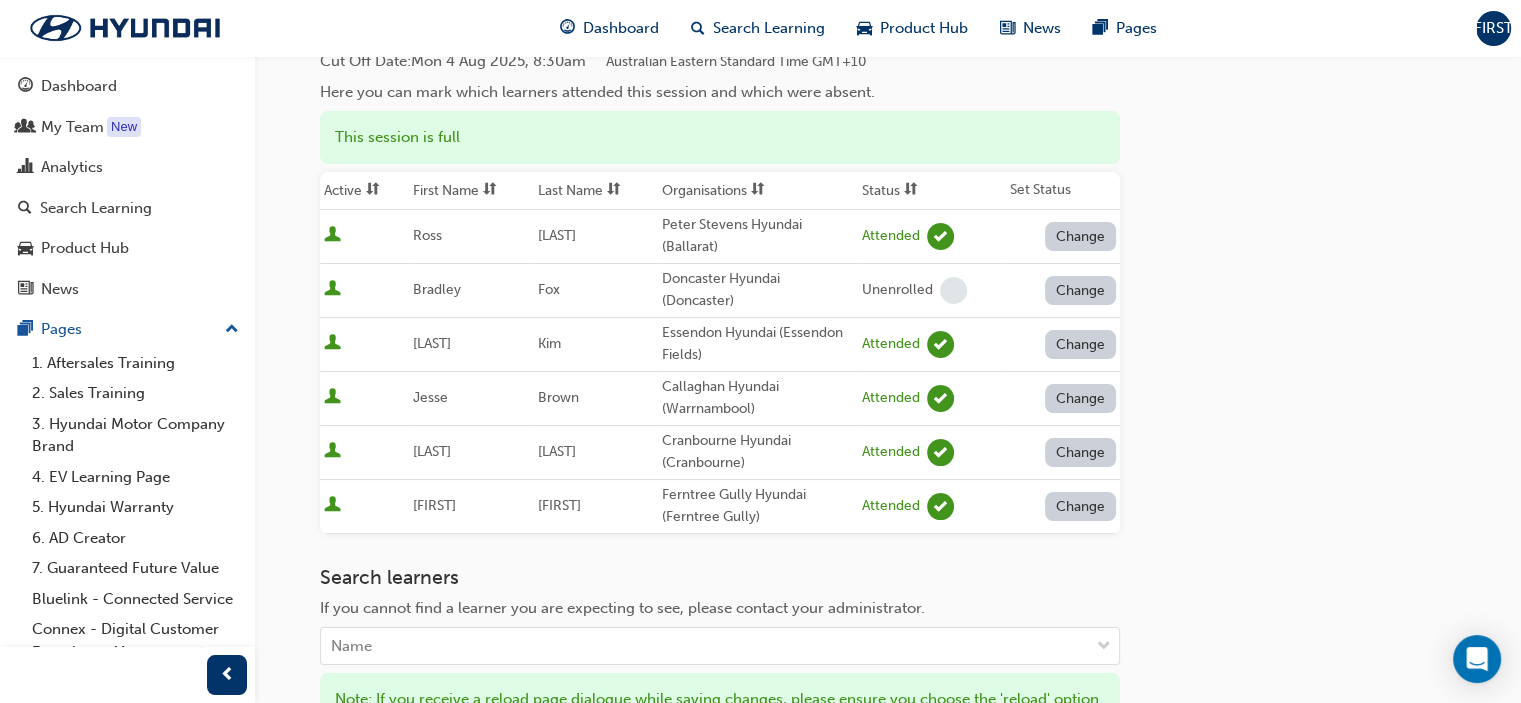 scroll, scrollTop: 400, scrollLeft: 0, axis: vertical 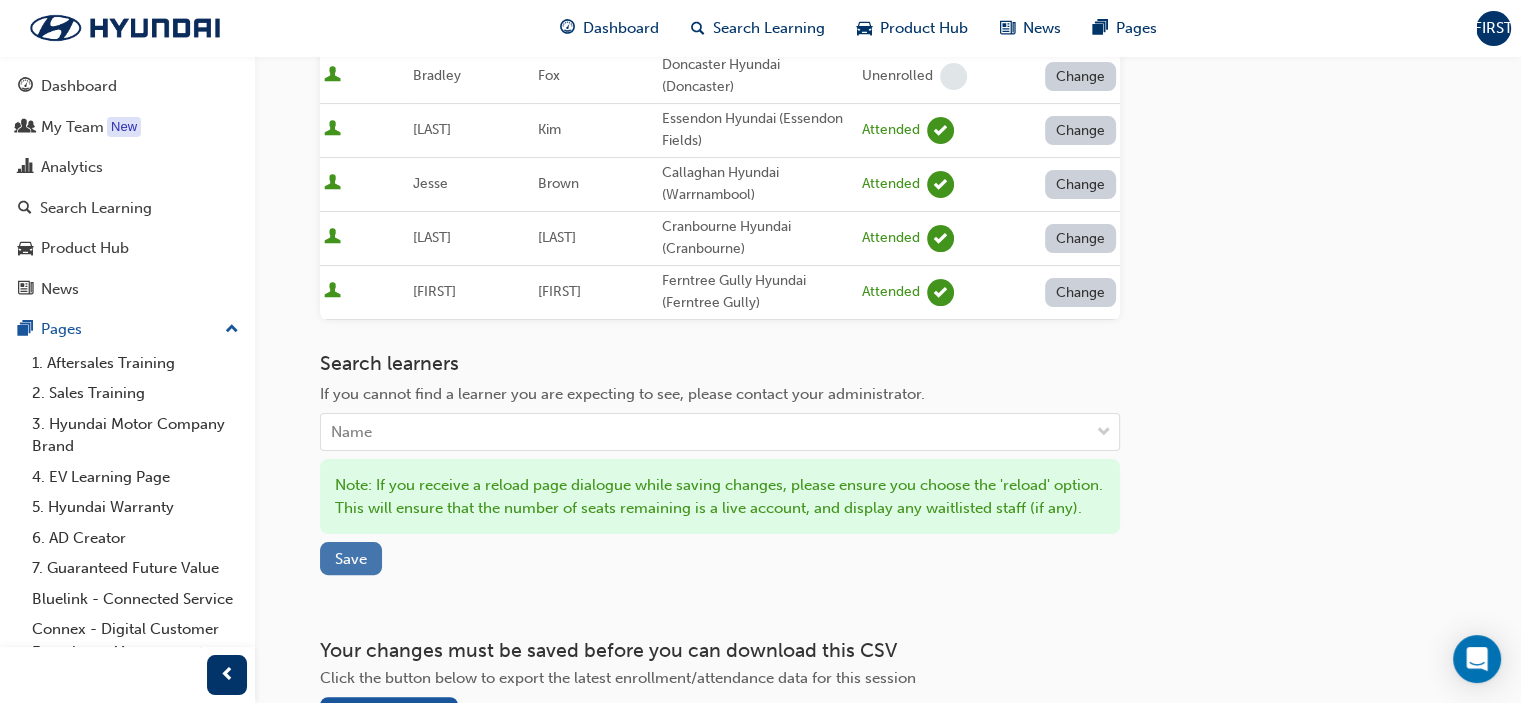 click on "Save" at bounding box center [351, 559] 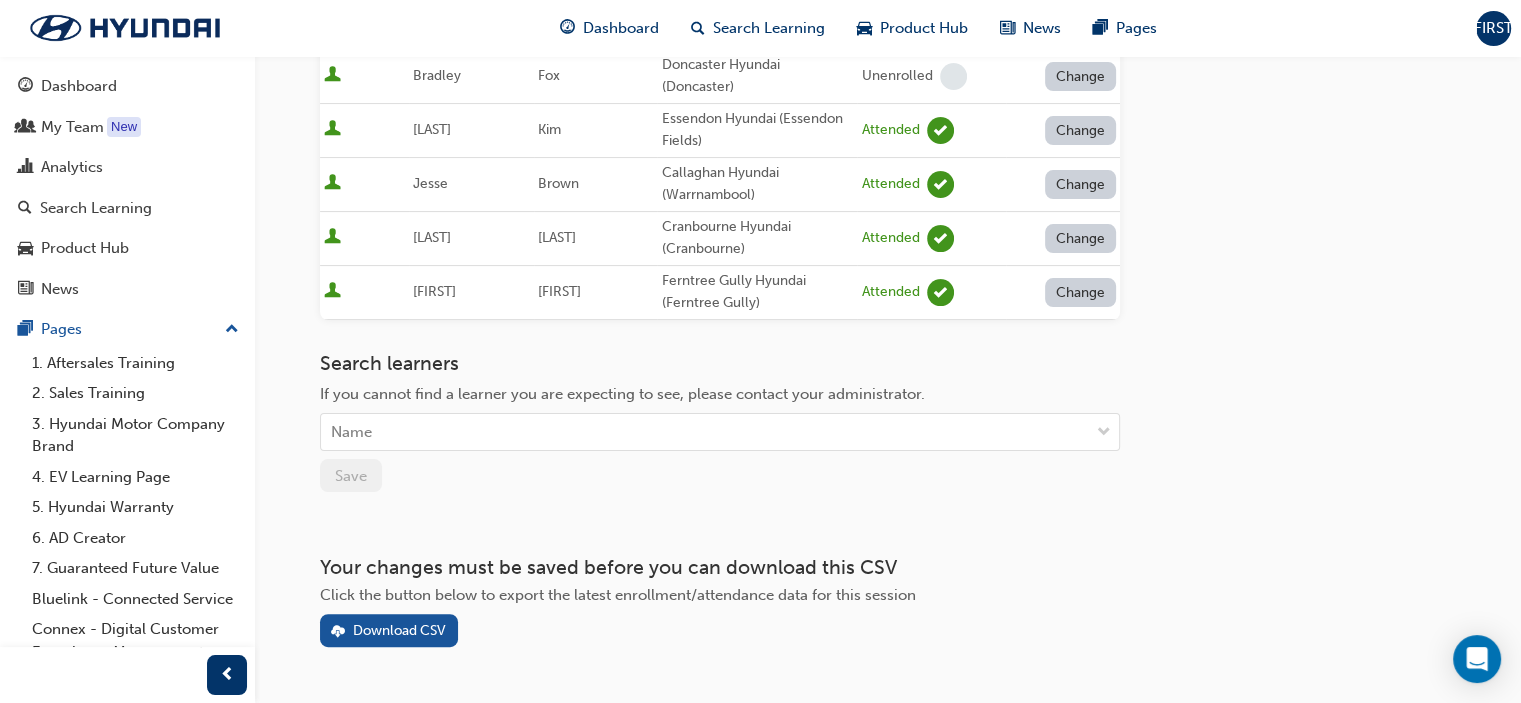 scroll, scrollTop: 300, scrollLeft: 0, axis: vertical 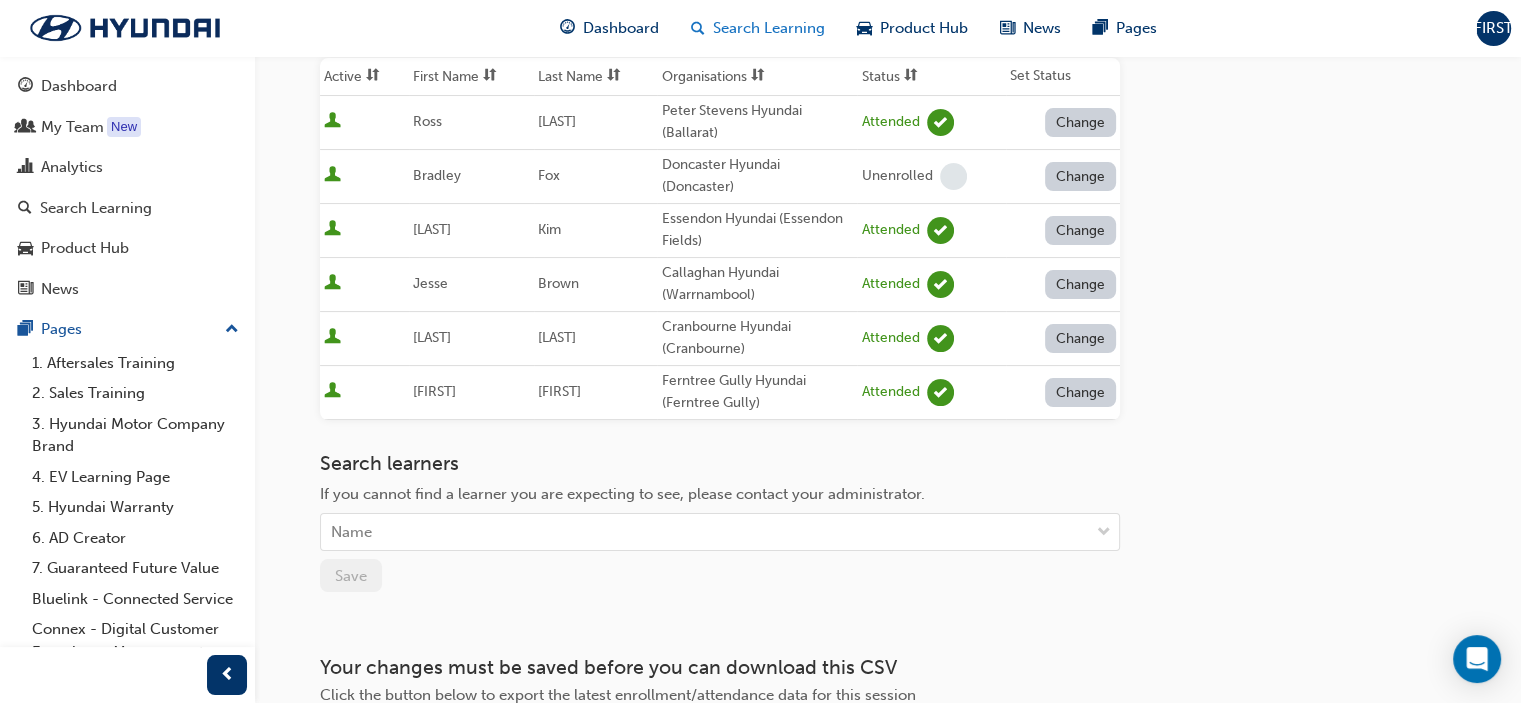 click on "Search Learning" at bounding box center [769, 28] 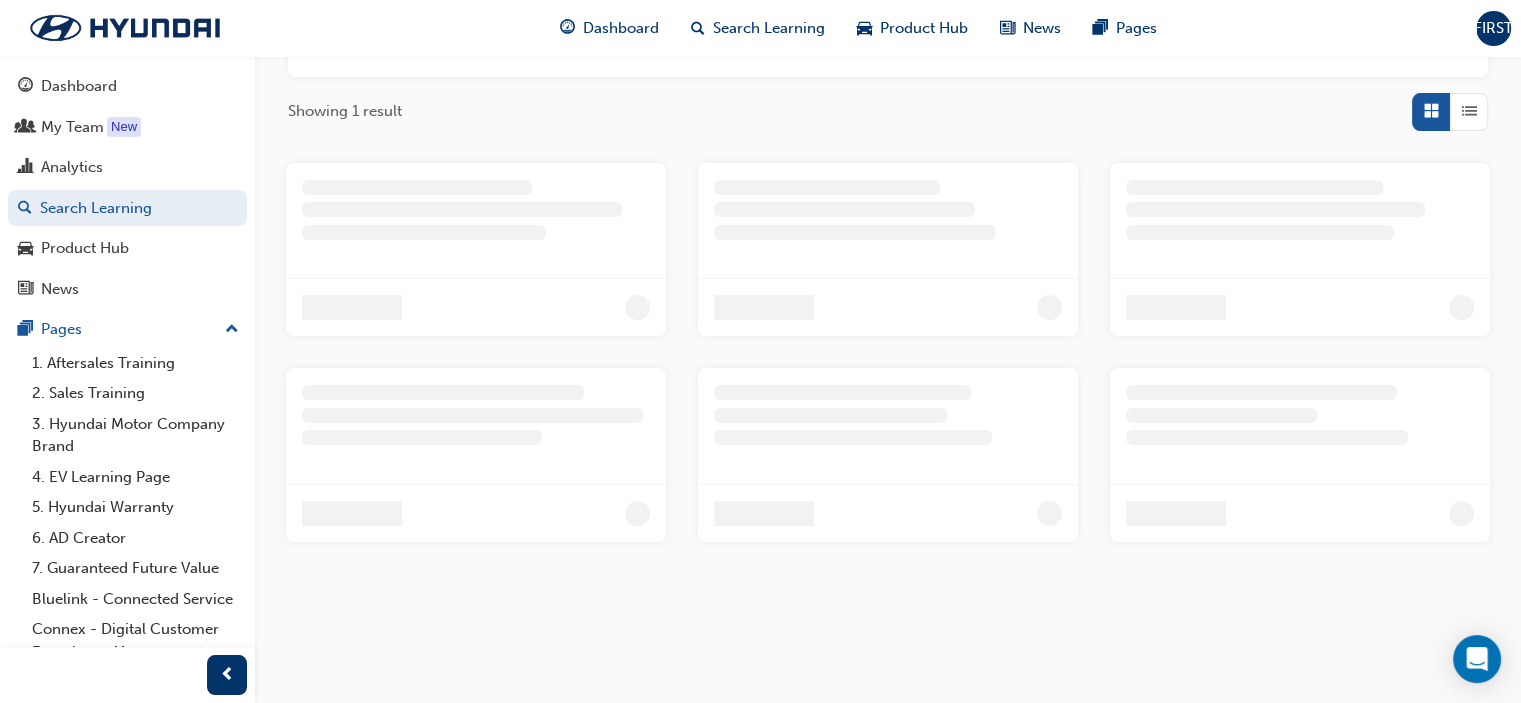 scroll, scrollTop: 286, scrollLeft: 0, axis: vertical 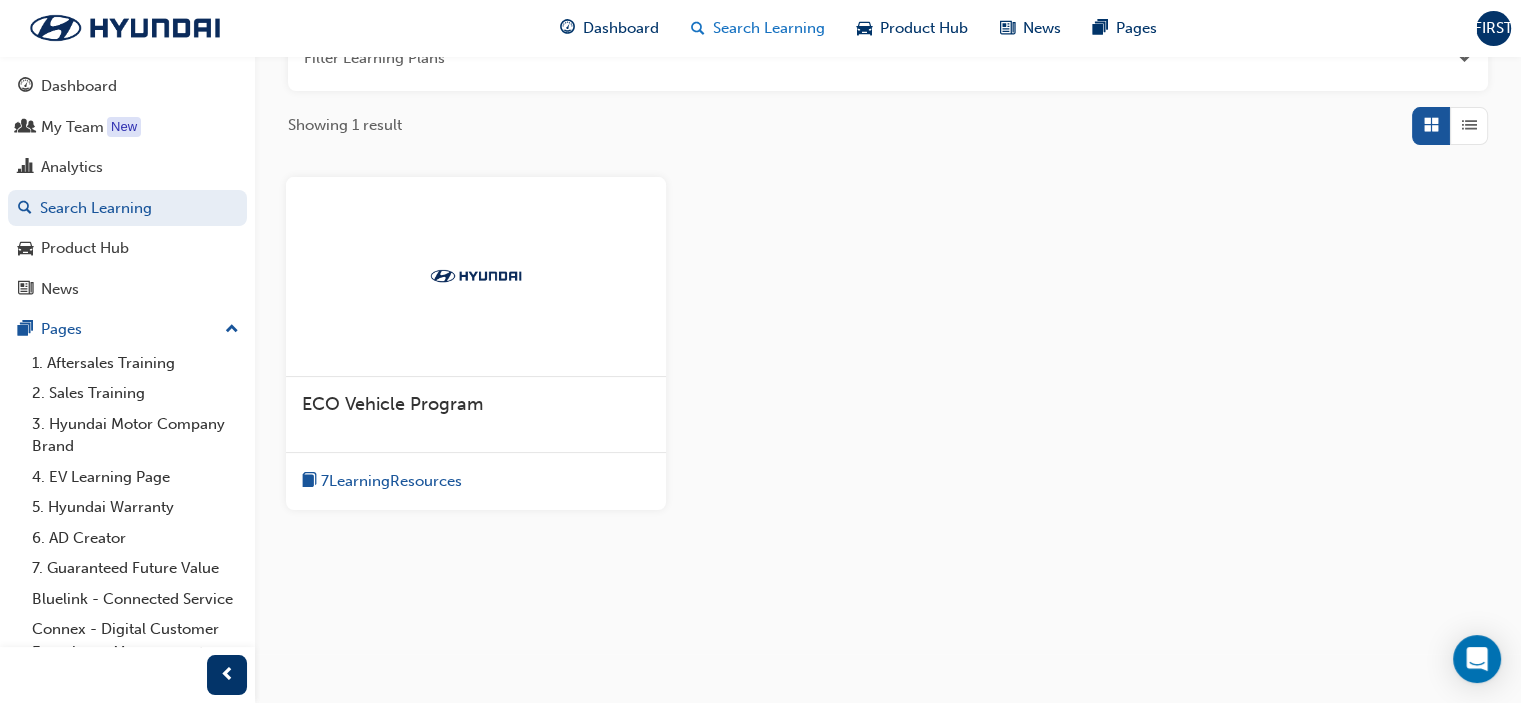 click on "Search Learning" at bounding box center (769, 28) 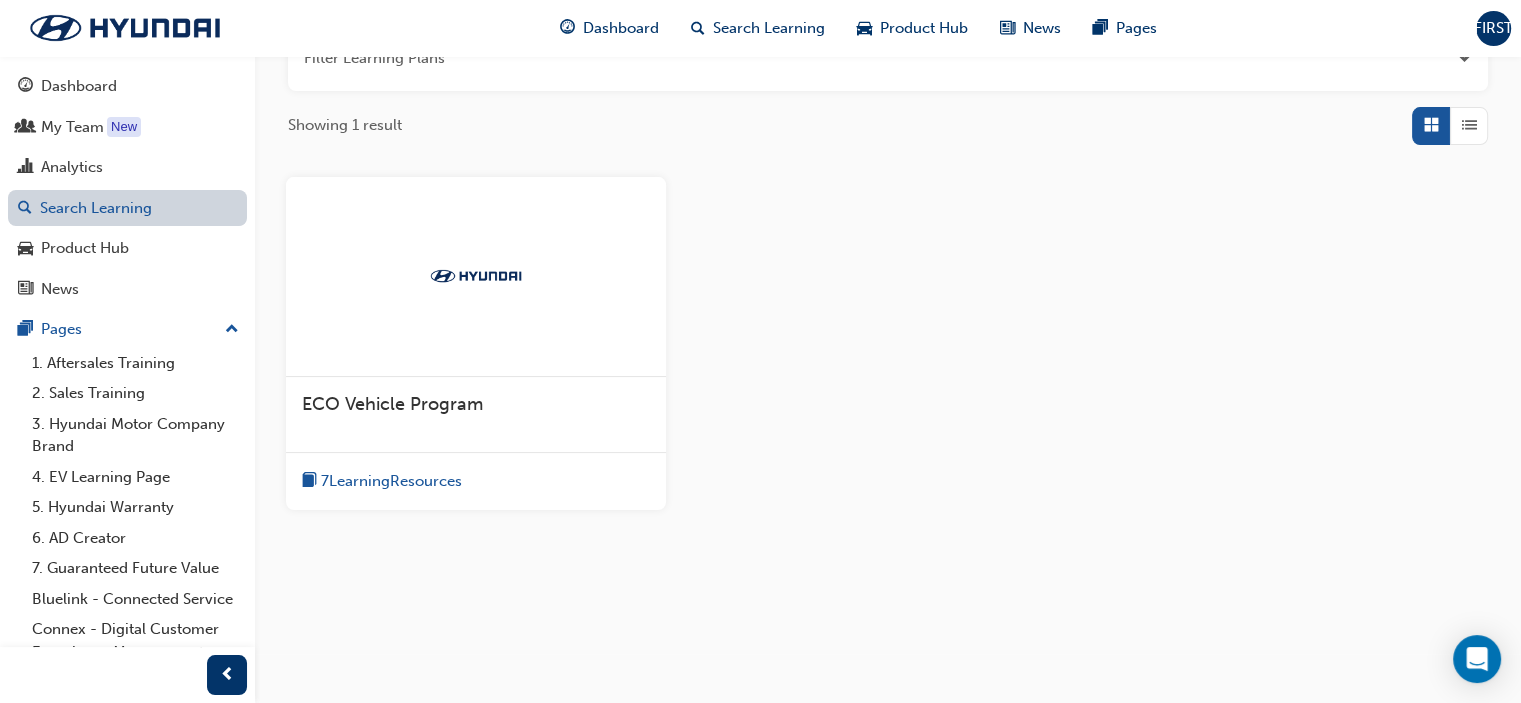 click on "Search Learning" at bounding box center (127, 208) 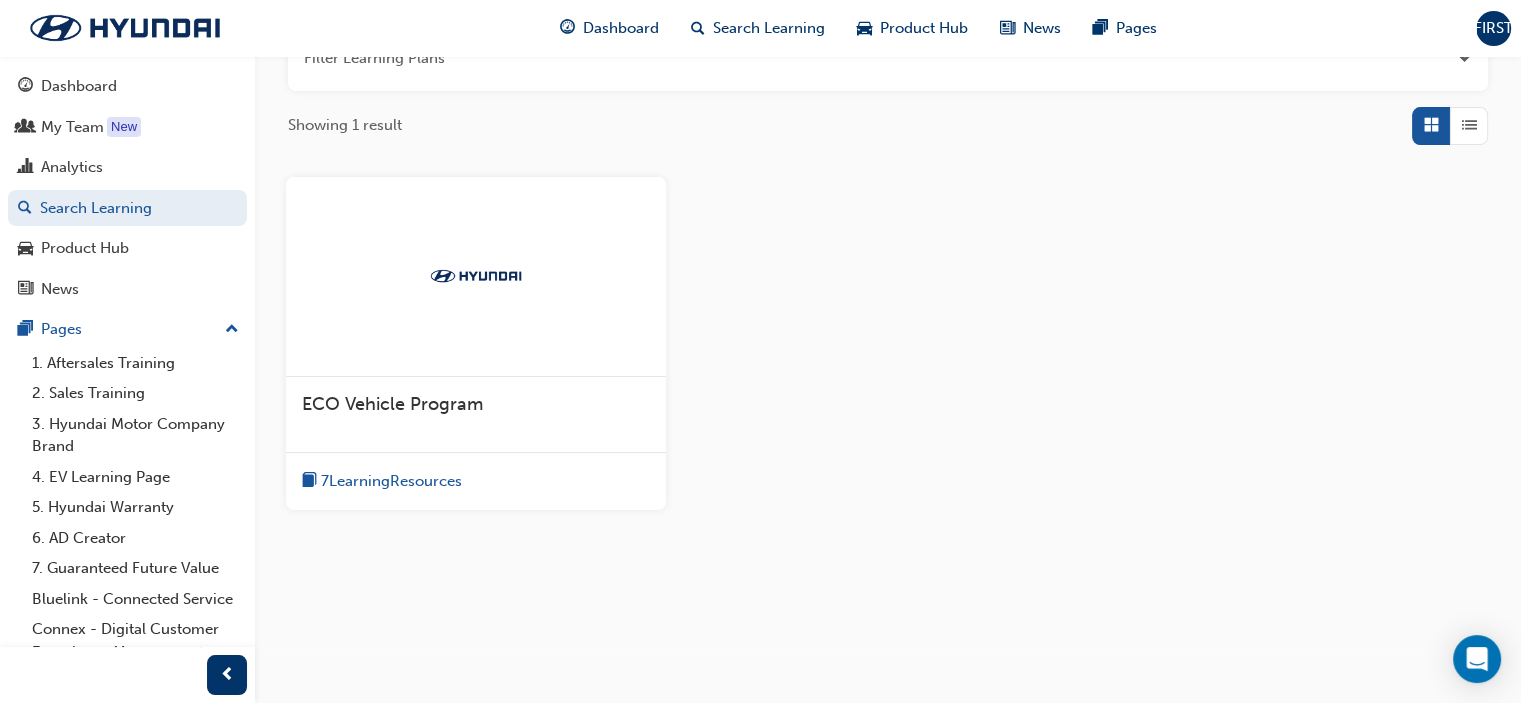 scroll, scrollTop: 22, scrollLeft: 0, axis: vertical 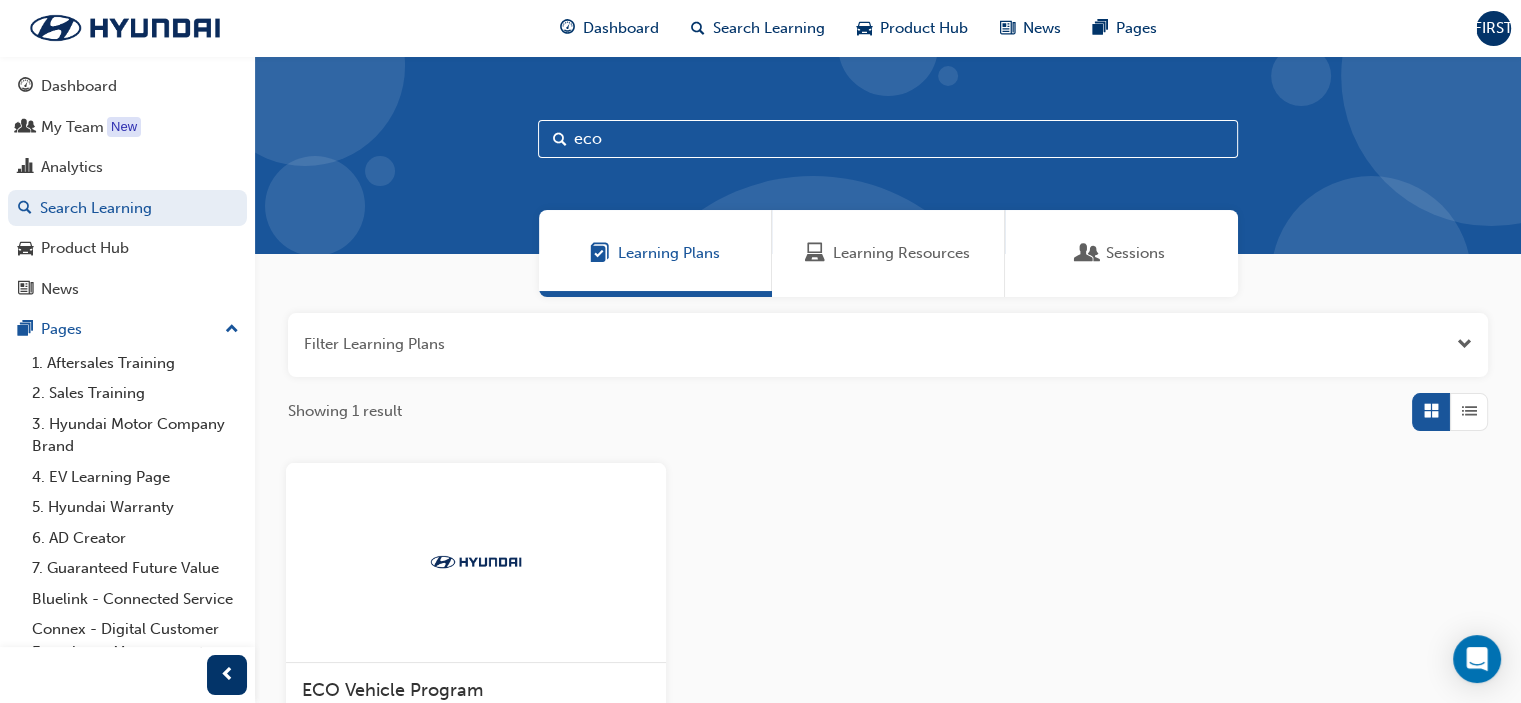 click on "Learning Resources" at bounding box center (901, 253) 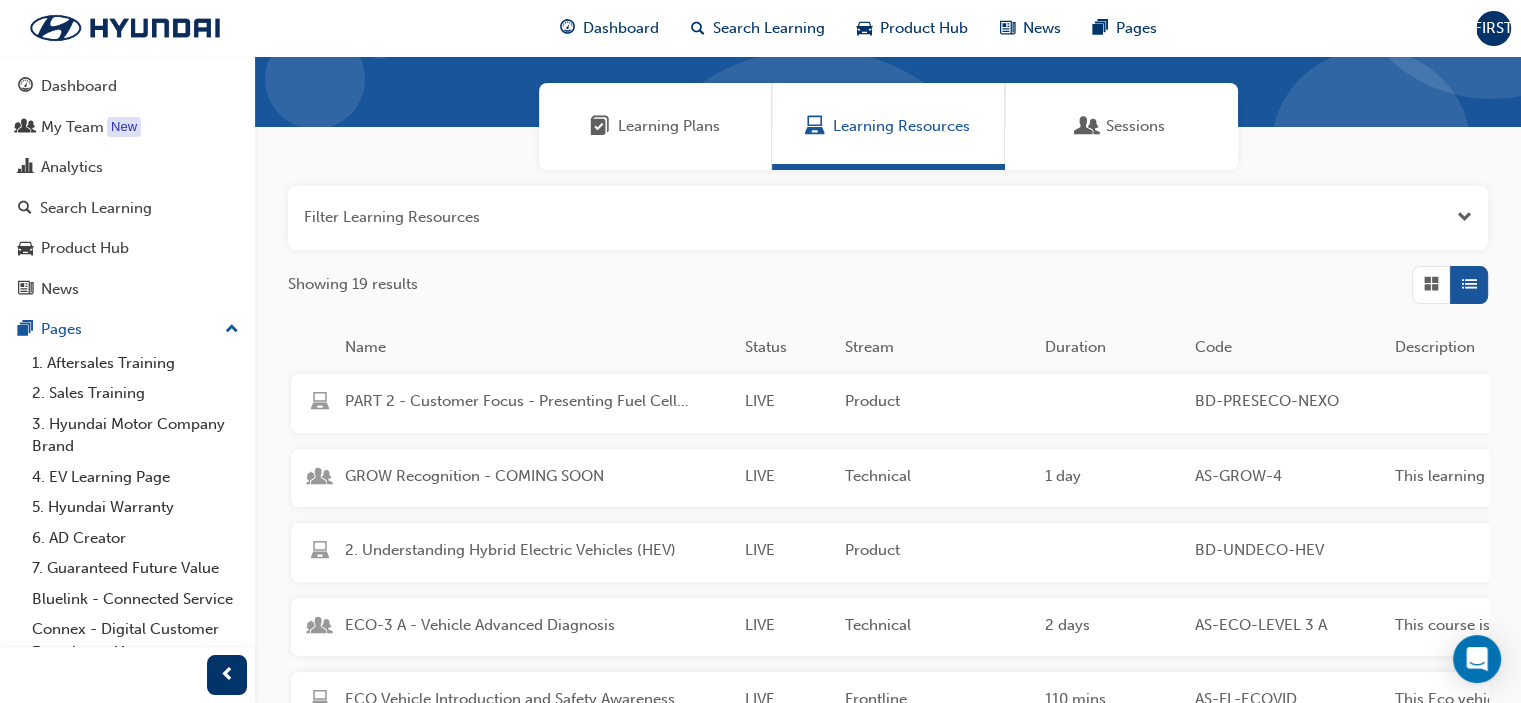 scroll, scrollTop: 400, scrollLeft: 0, axis: vertical 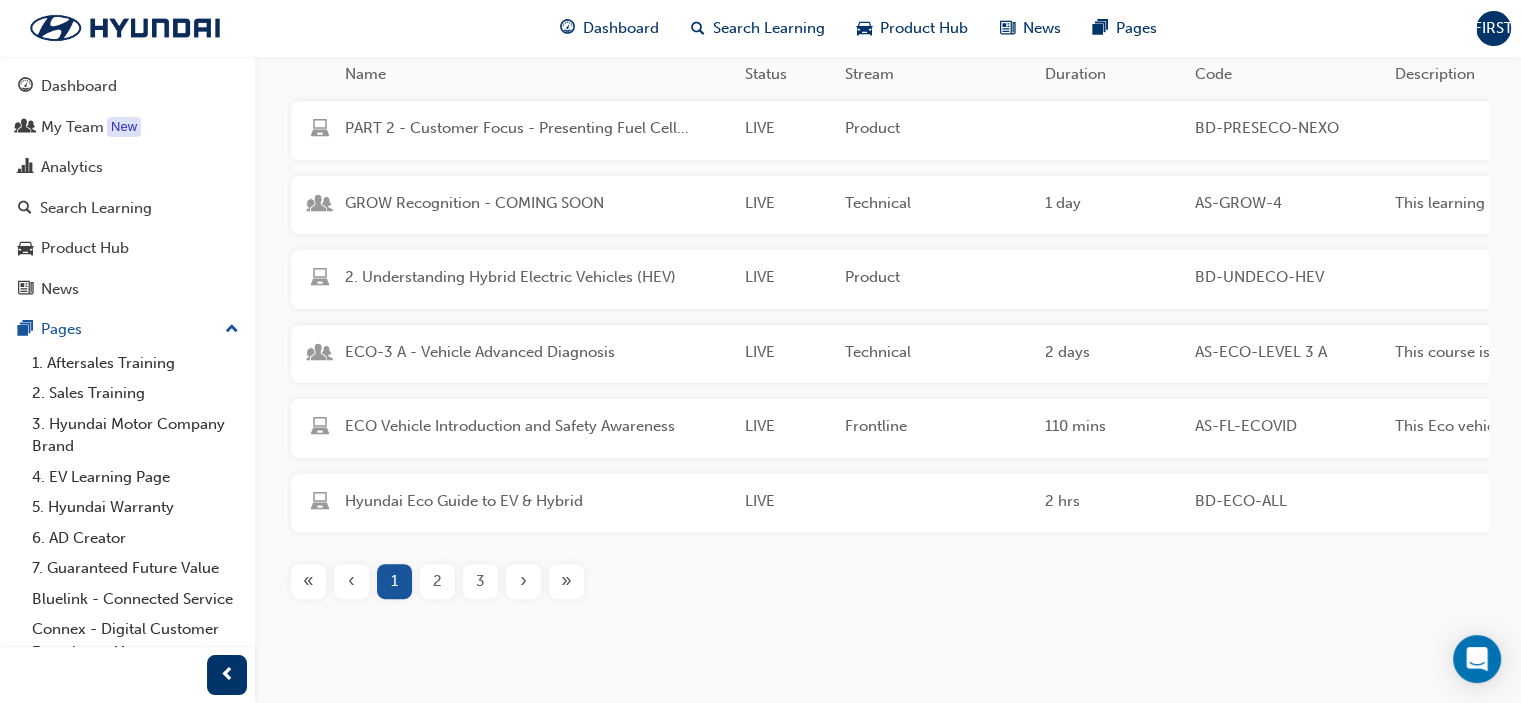 click on "3" at bounding box center (480, 581) 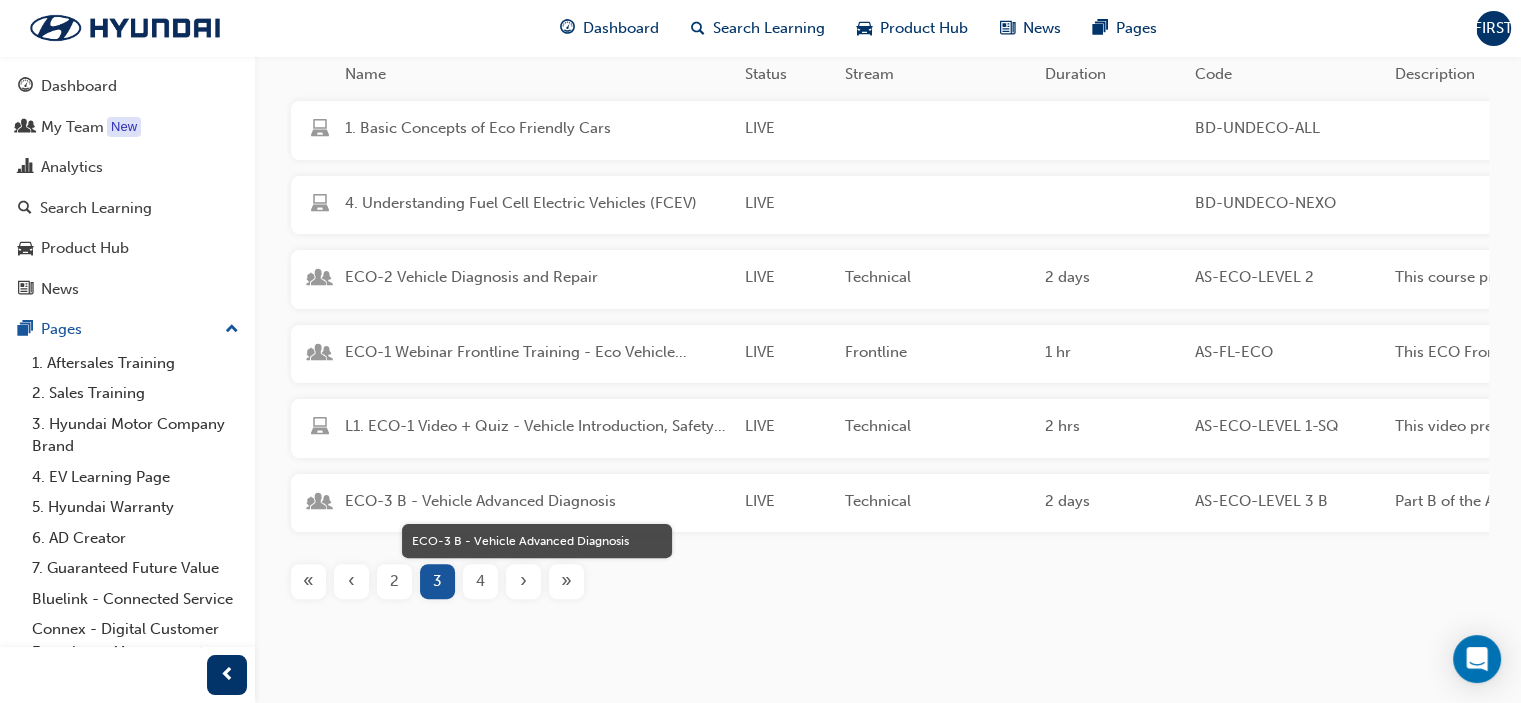 click on "ECO-3 B - Vehicle Advanced Diagnosis" at bounding box center [537, 501] 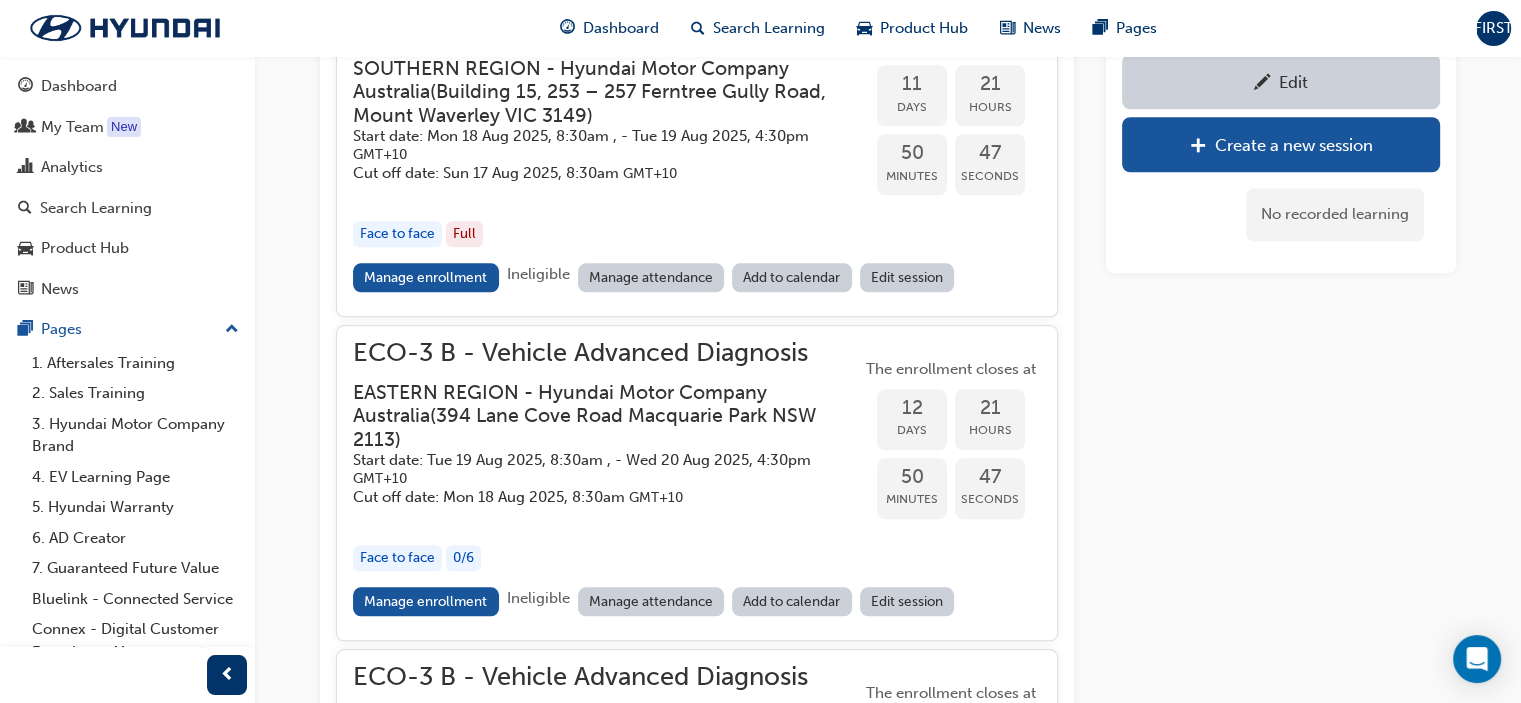 scroll, scrollTop: 1969, scrollLeft: 0, axis: vertical 